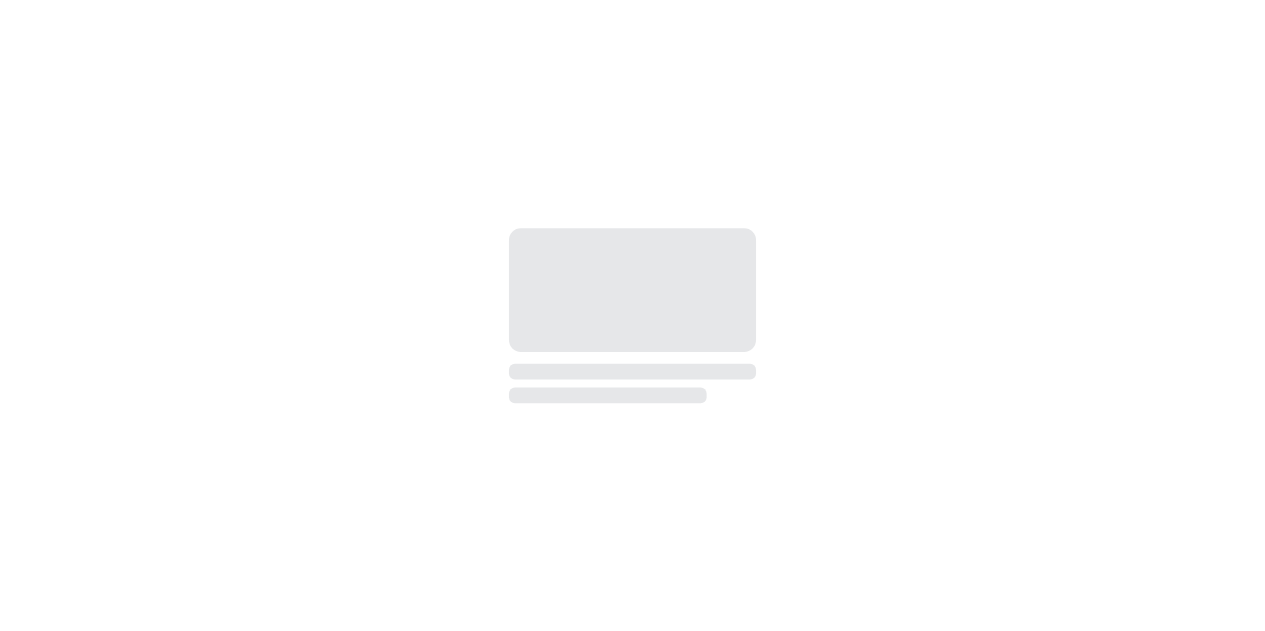 scroll, scrollTop: 0, scrollLeft: 0, axis: both 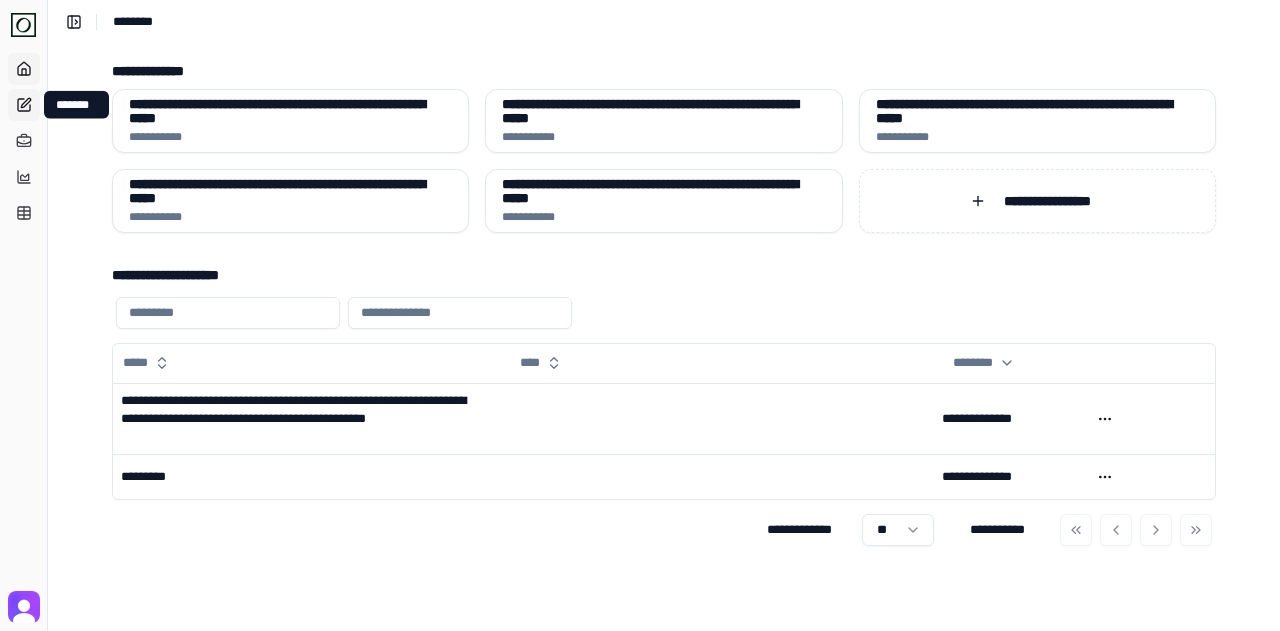 click on "*******" at bounding box center (24, 105) 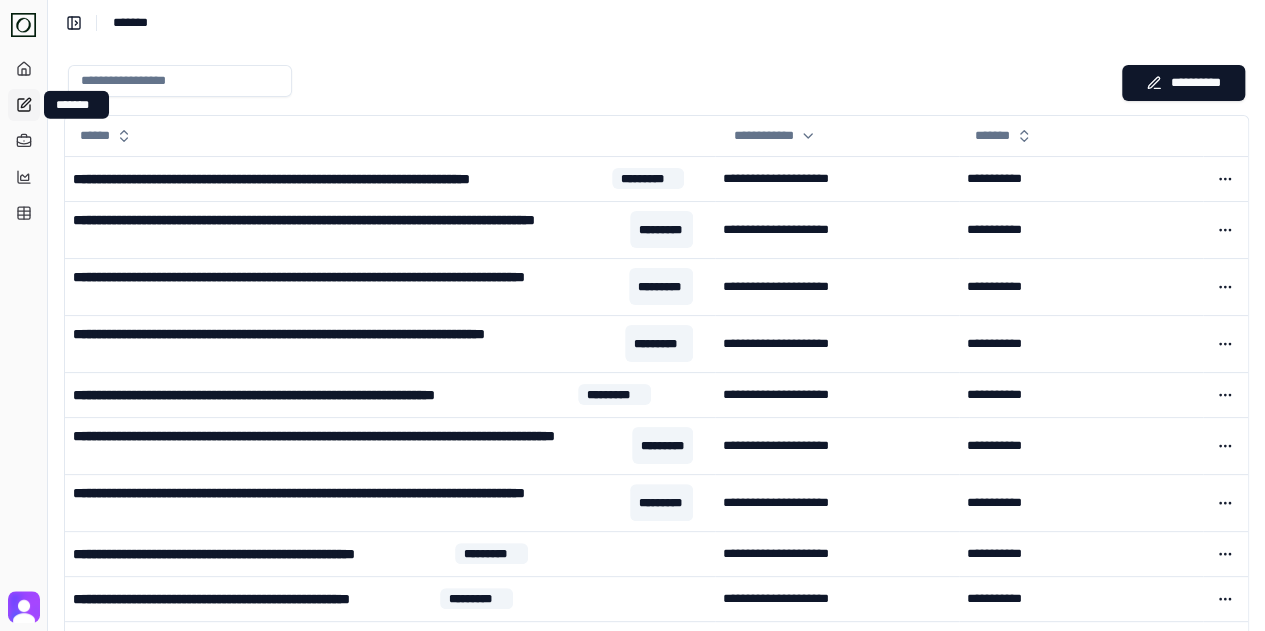 click on "*******" at bounding box center [24, 105] 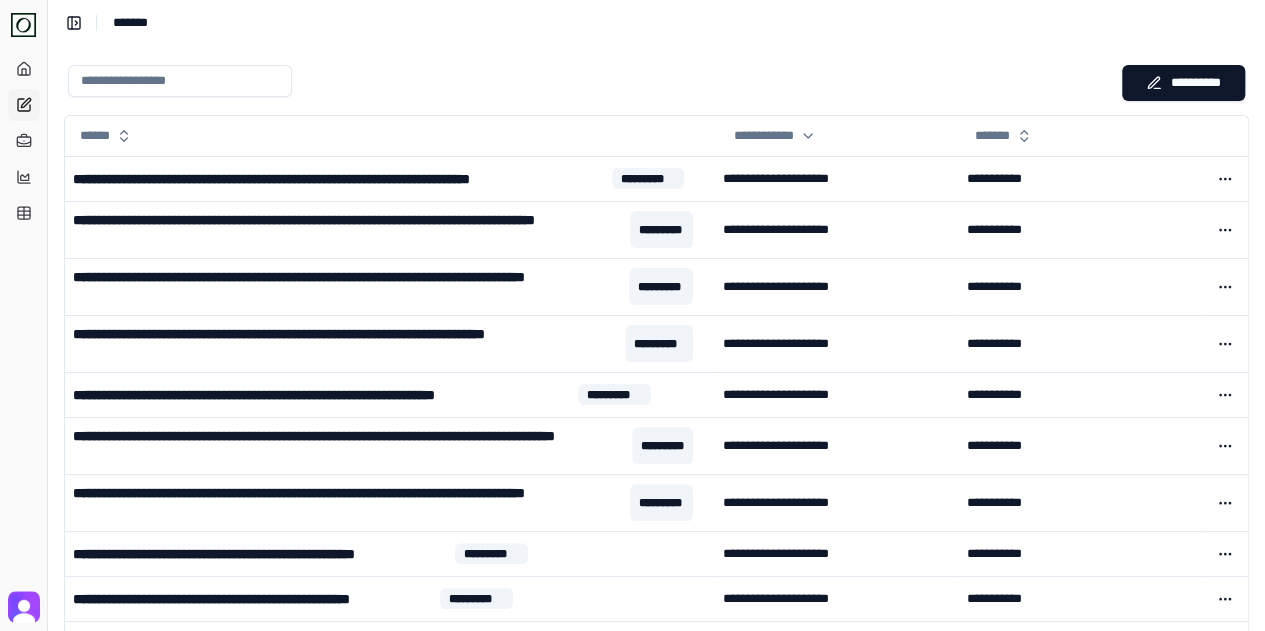 click 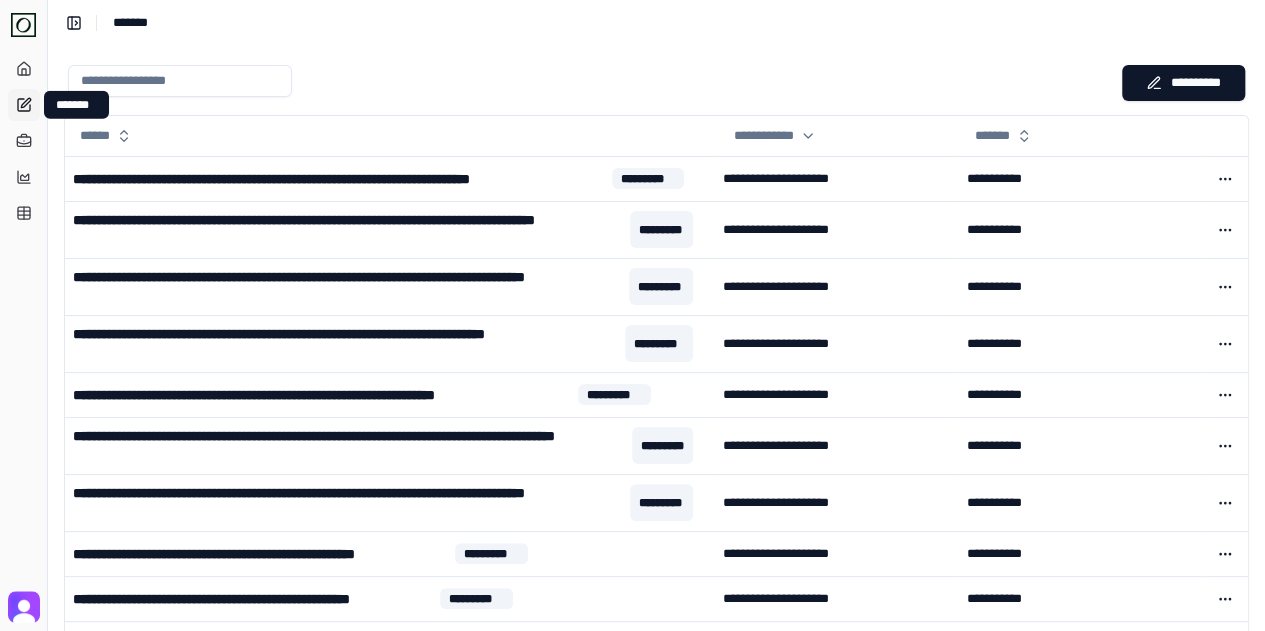 click on "*******" at bounding box center [24, 105] 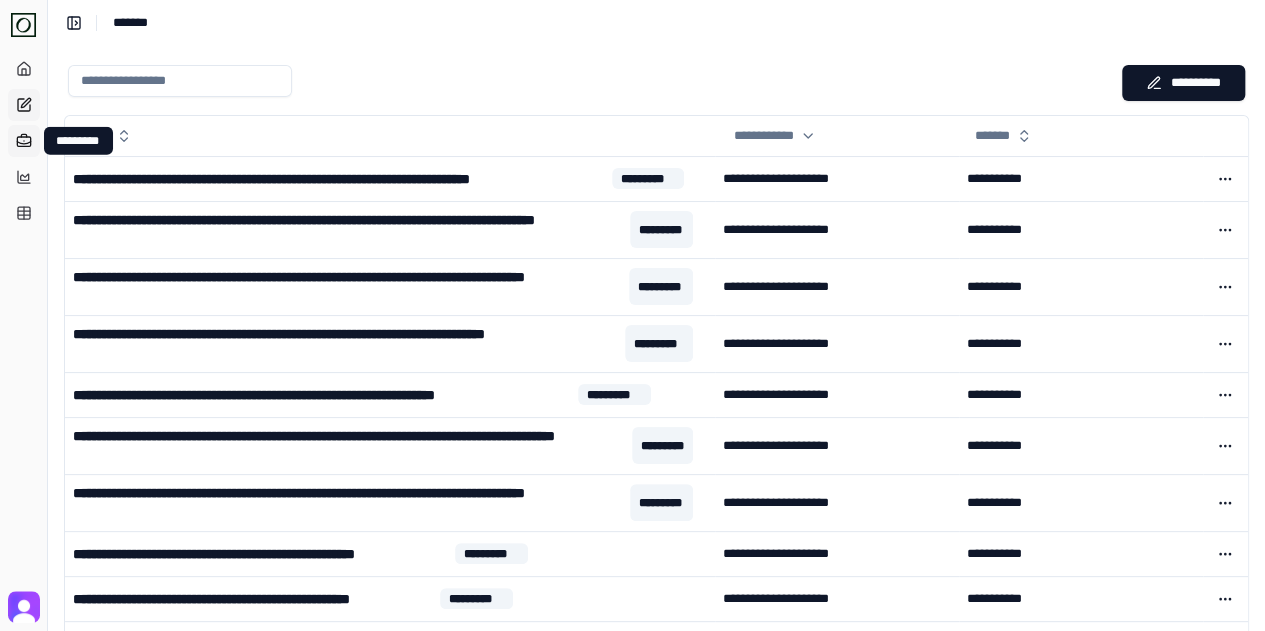 click 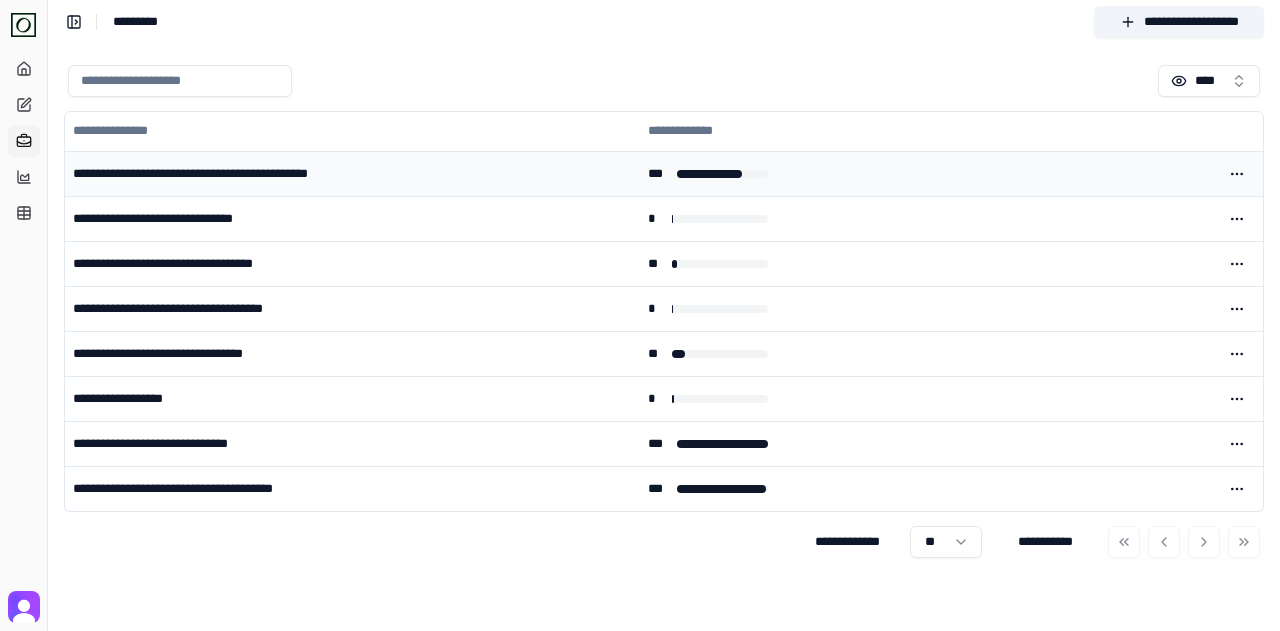 click at bounding box center [710, 174] 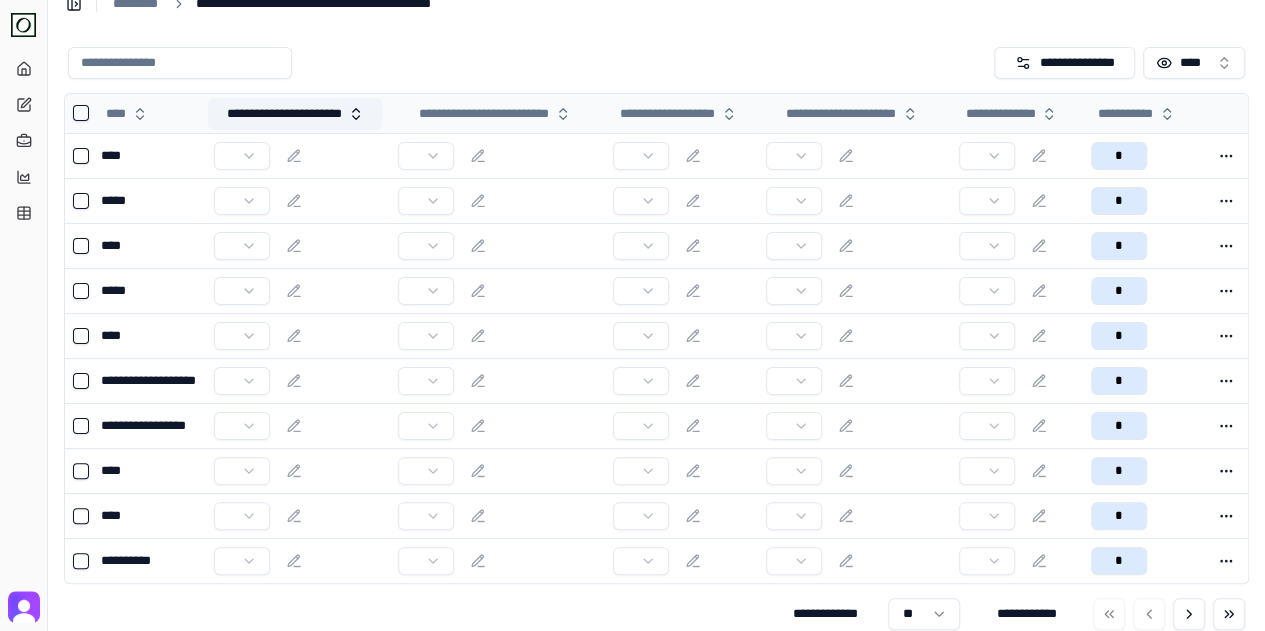 scroll, scrollTop: 0, scrollLeft: 0, axis: both 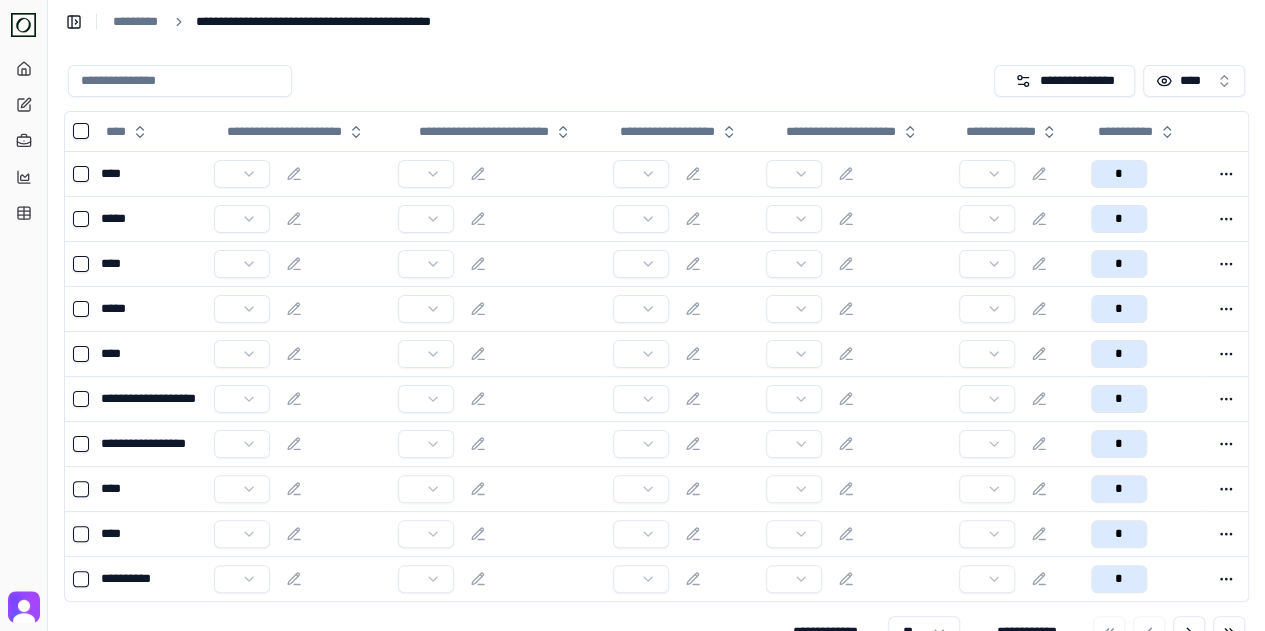 click at bounding box center [180, 81] 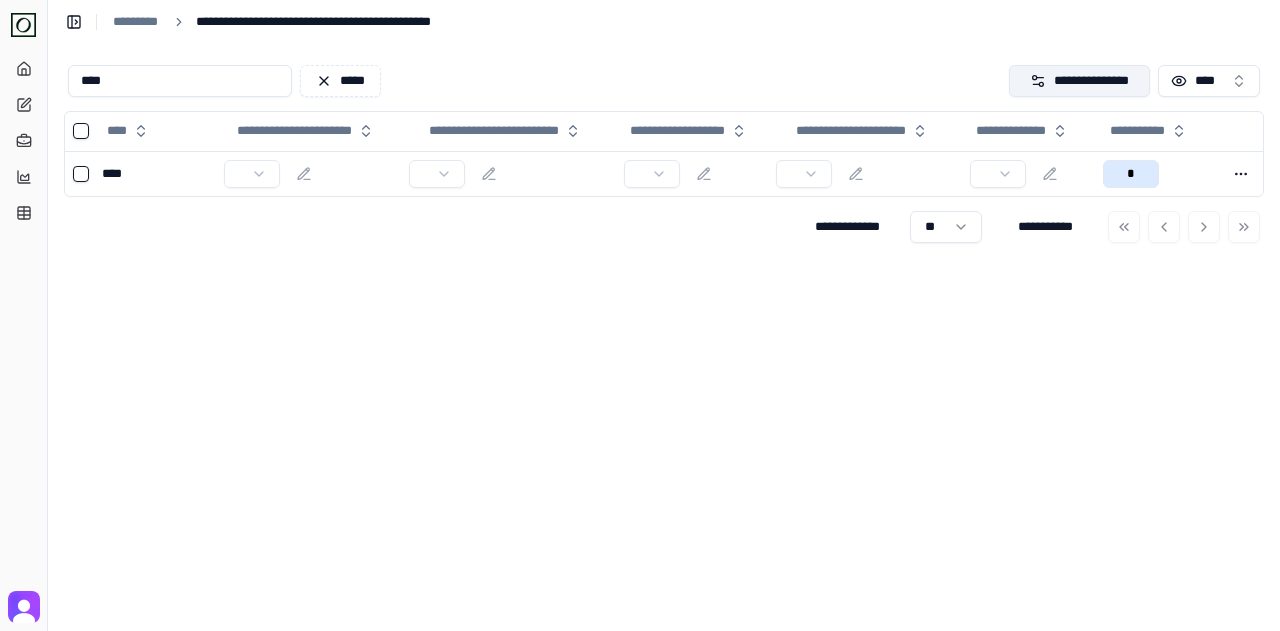 type on "****" 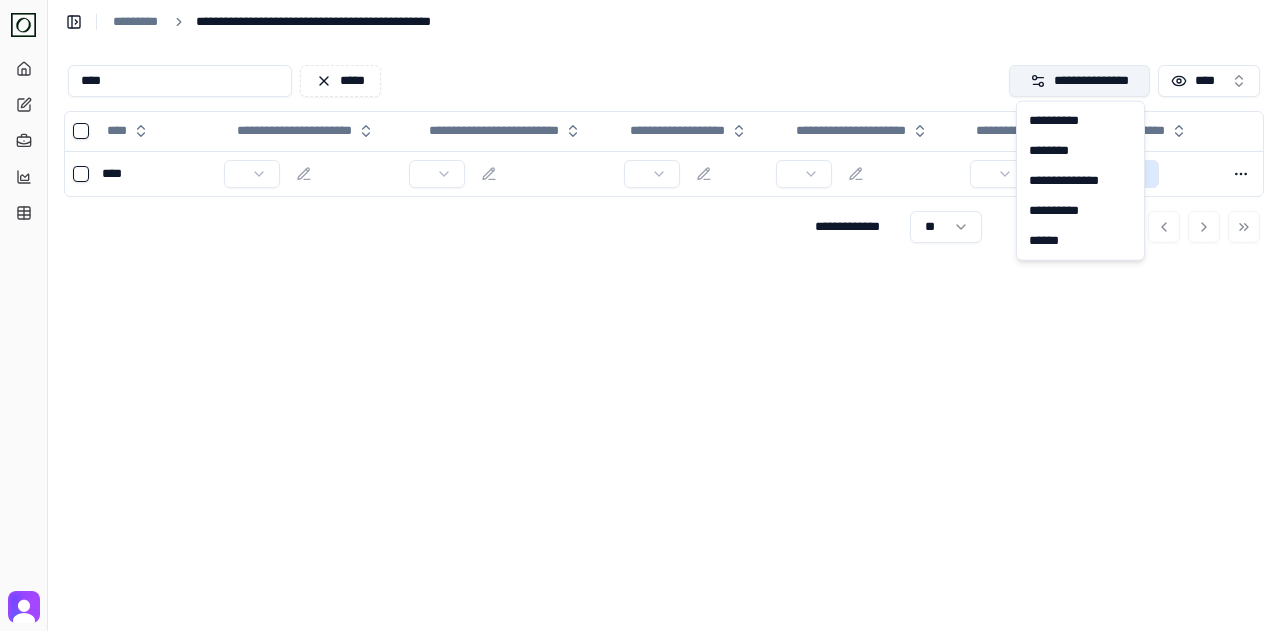 click on "**********" at bounding box center [1079, 81] 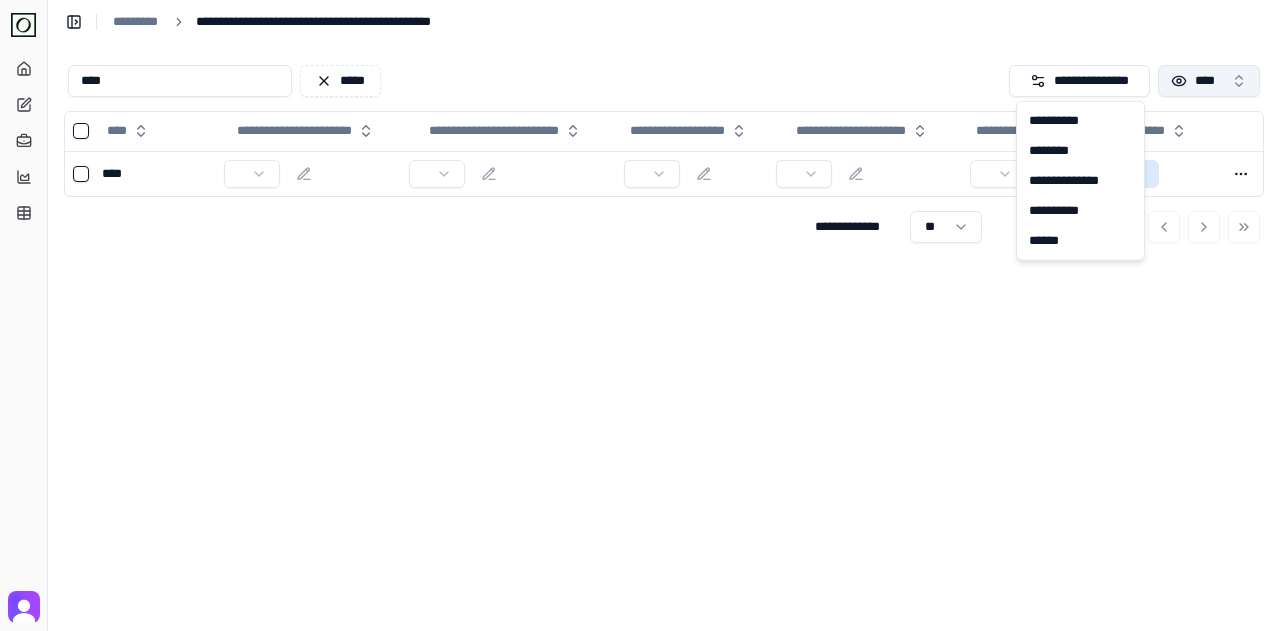 click on "****" at bounding box center [1209, 81] 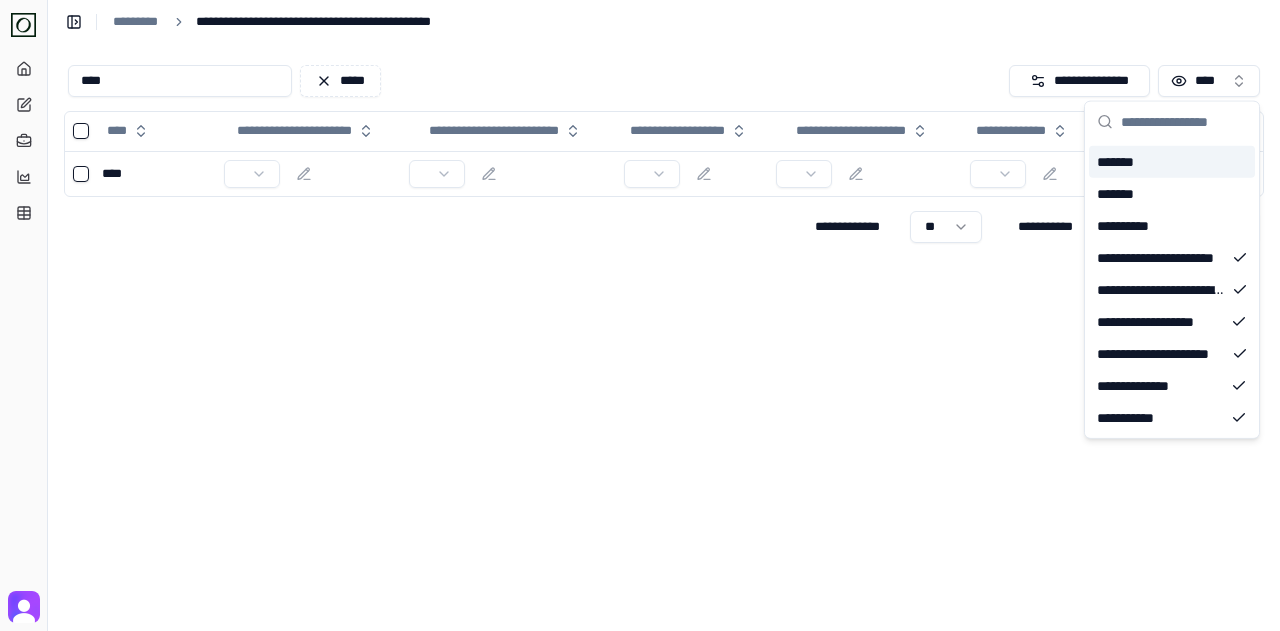 click on "[FIRST] [LAST] [EMAIL]" at bounding box center (664, 22) 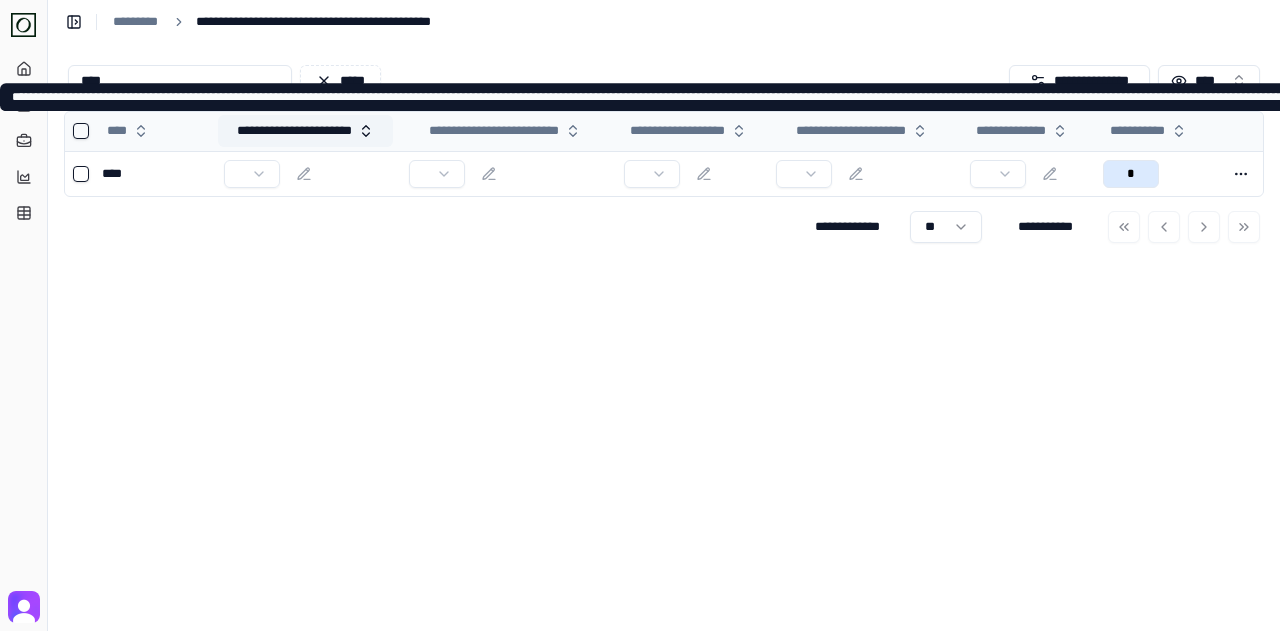 click on "**********" at bounding box center (305, 131) 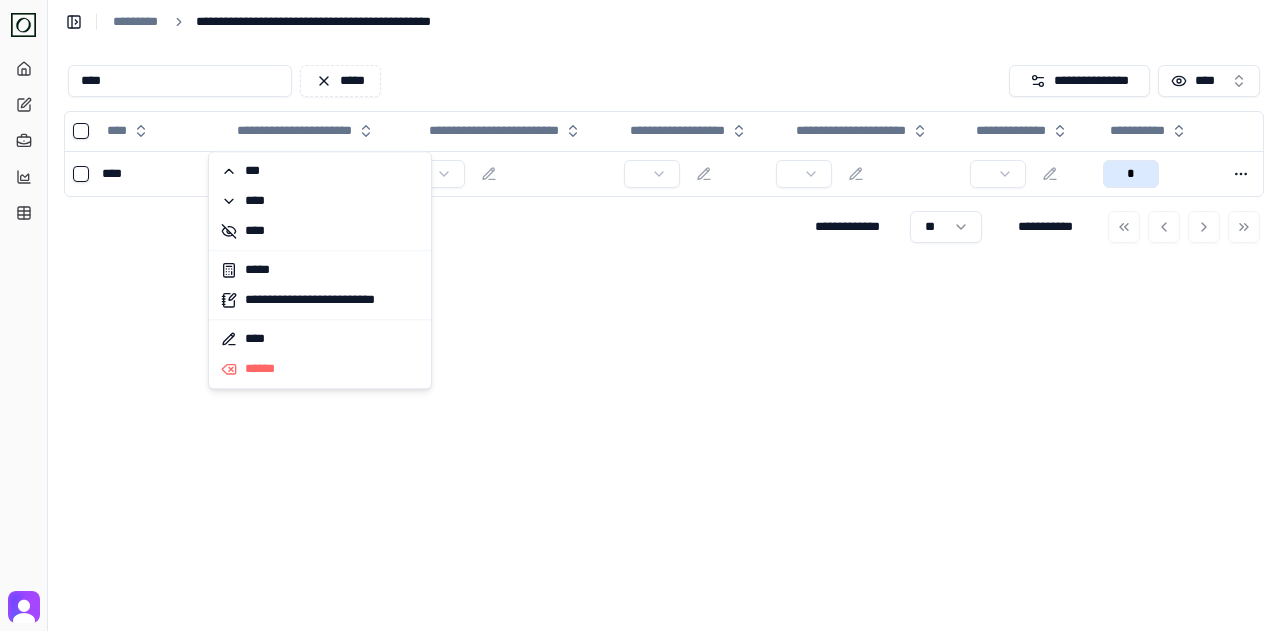 drag, startPoint x: 677, startPoint y: 335, endPoint x: 675, endPoint y: 323, distance: 12.165525 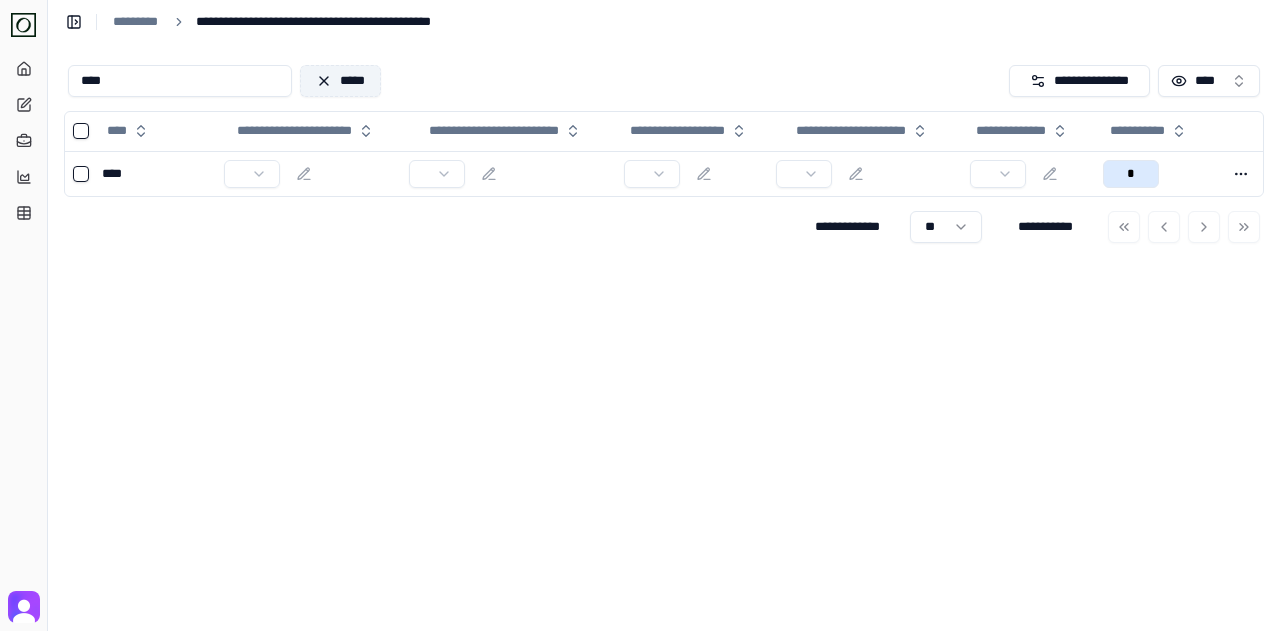 click on "*****" at bounding box center (340, 81) 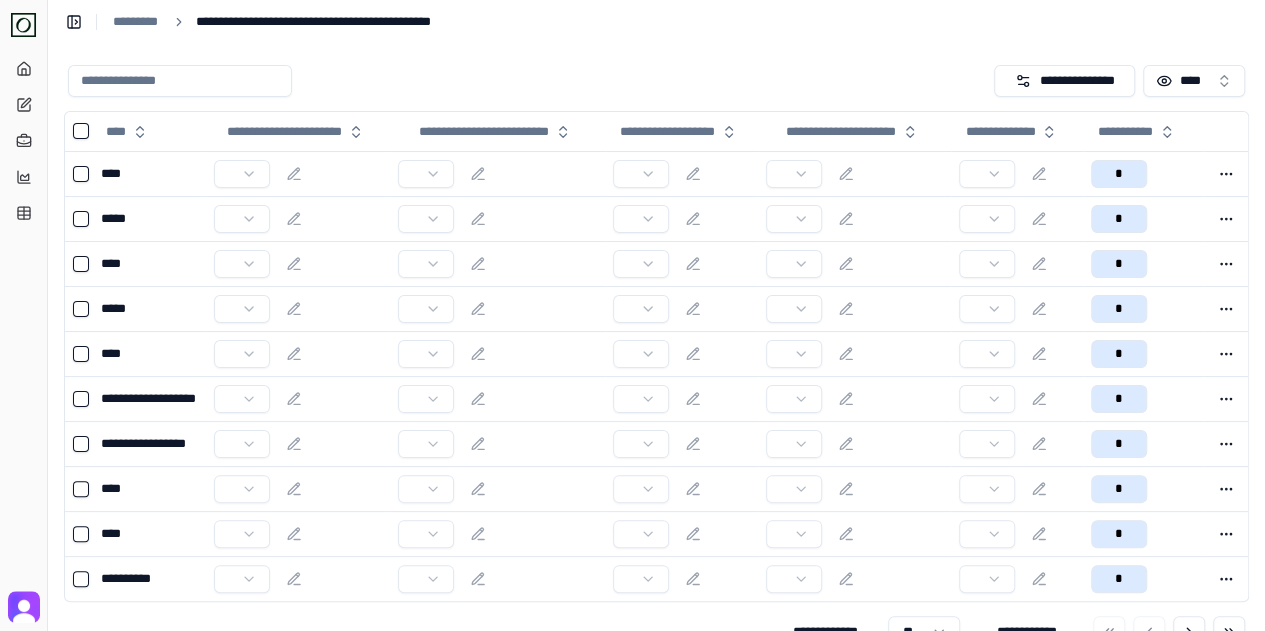 click at bounding box center (180, 81) 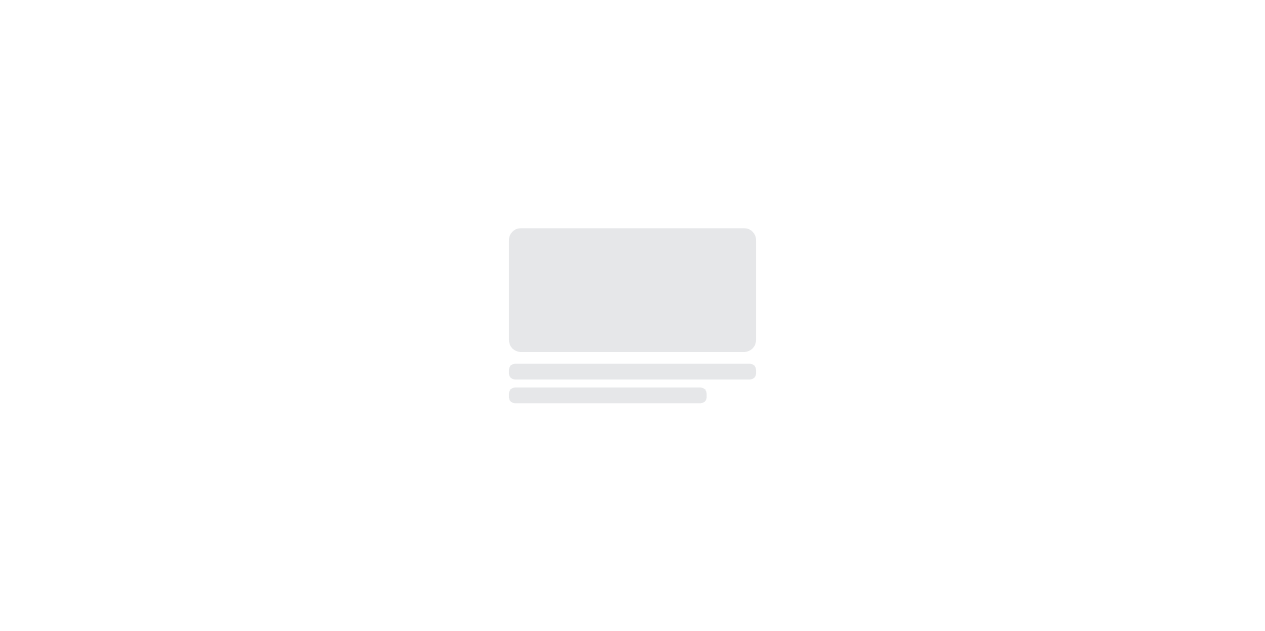 scroll, scrollTop: 0, scrollLeft: 0, axis: both 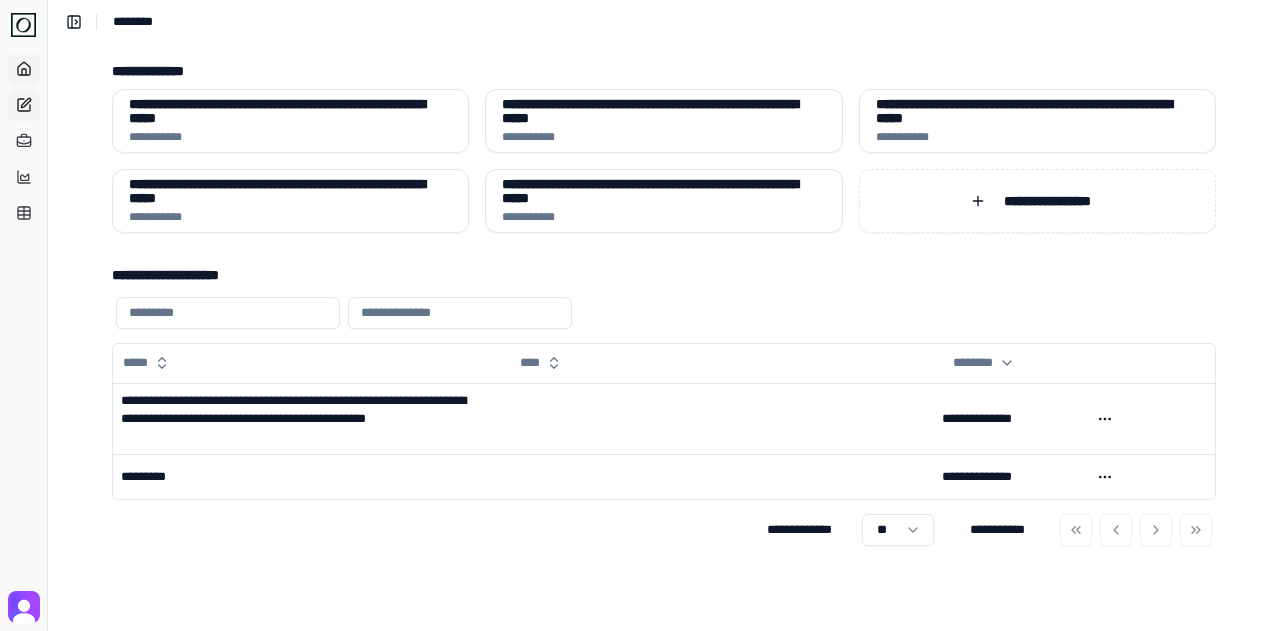 click 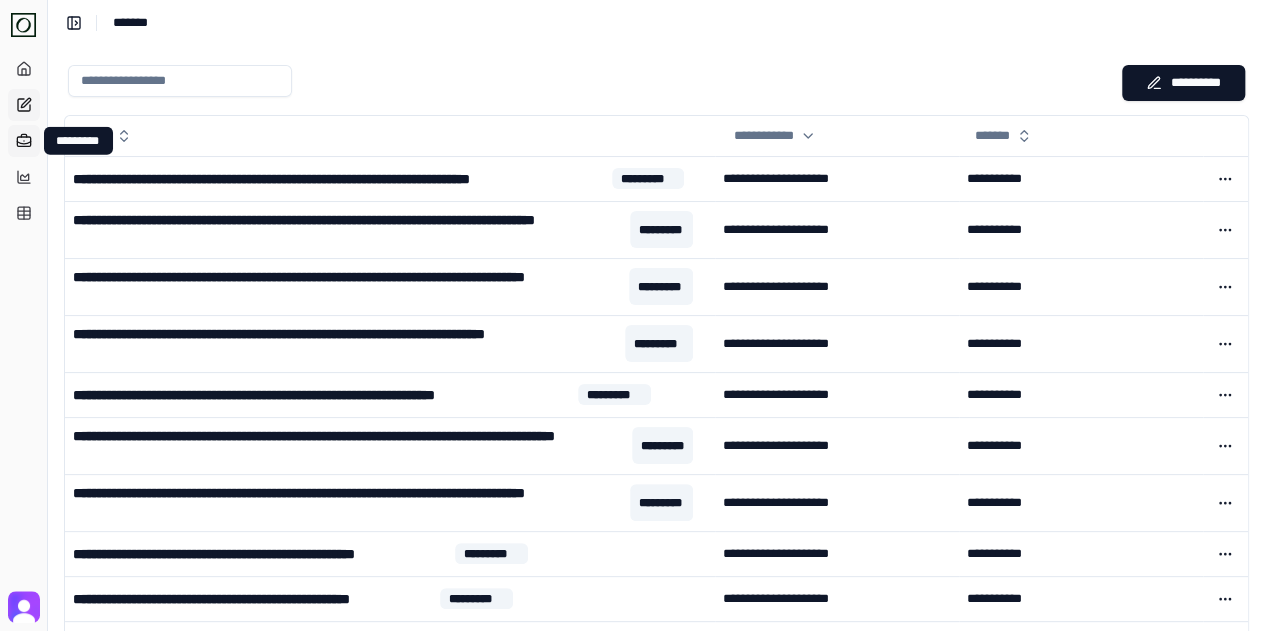 click 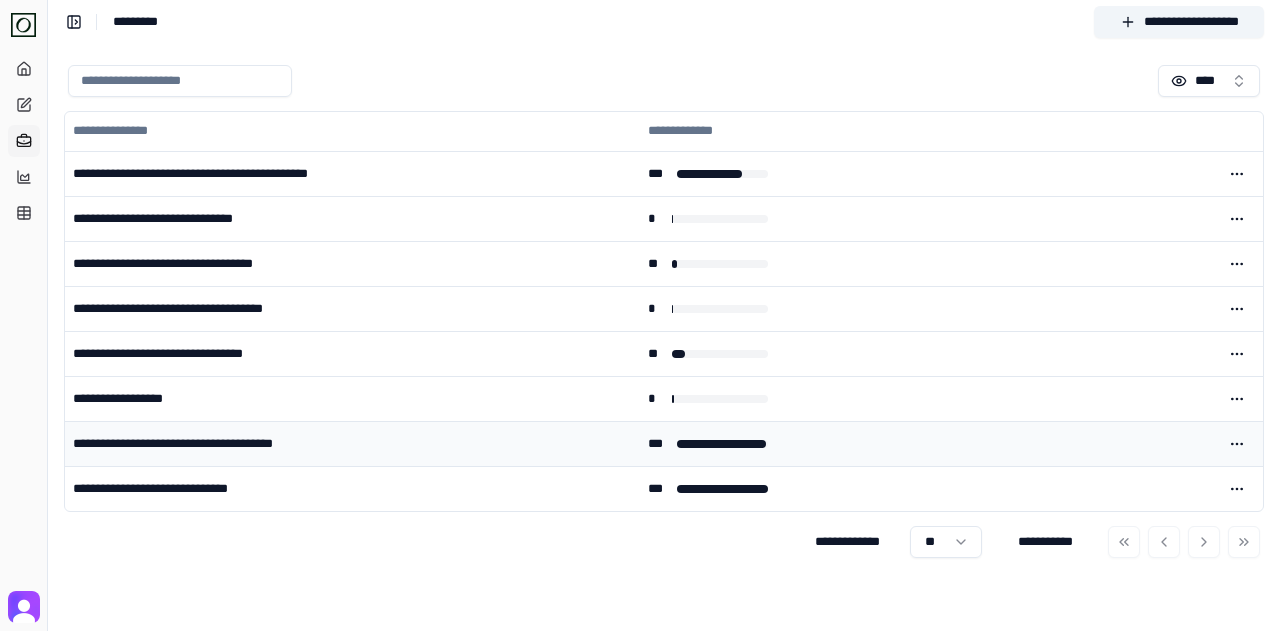 click on "**********" at bounding box center [352, 444] 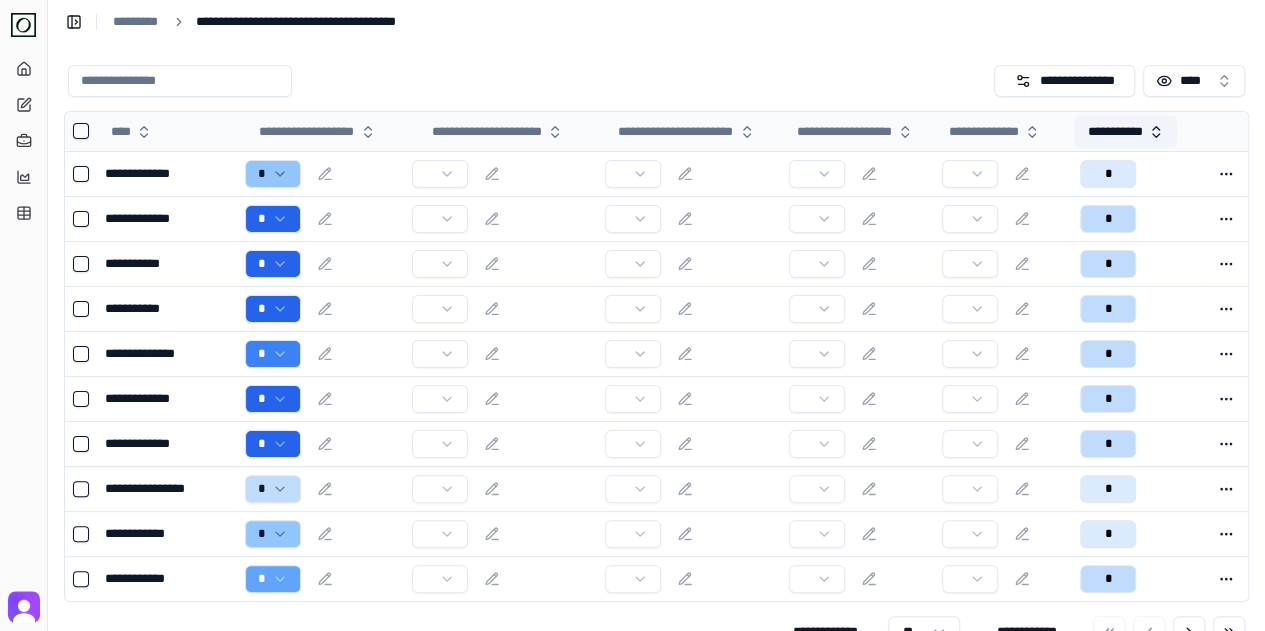 click on "**********" at bounding box center [1125, 132] 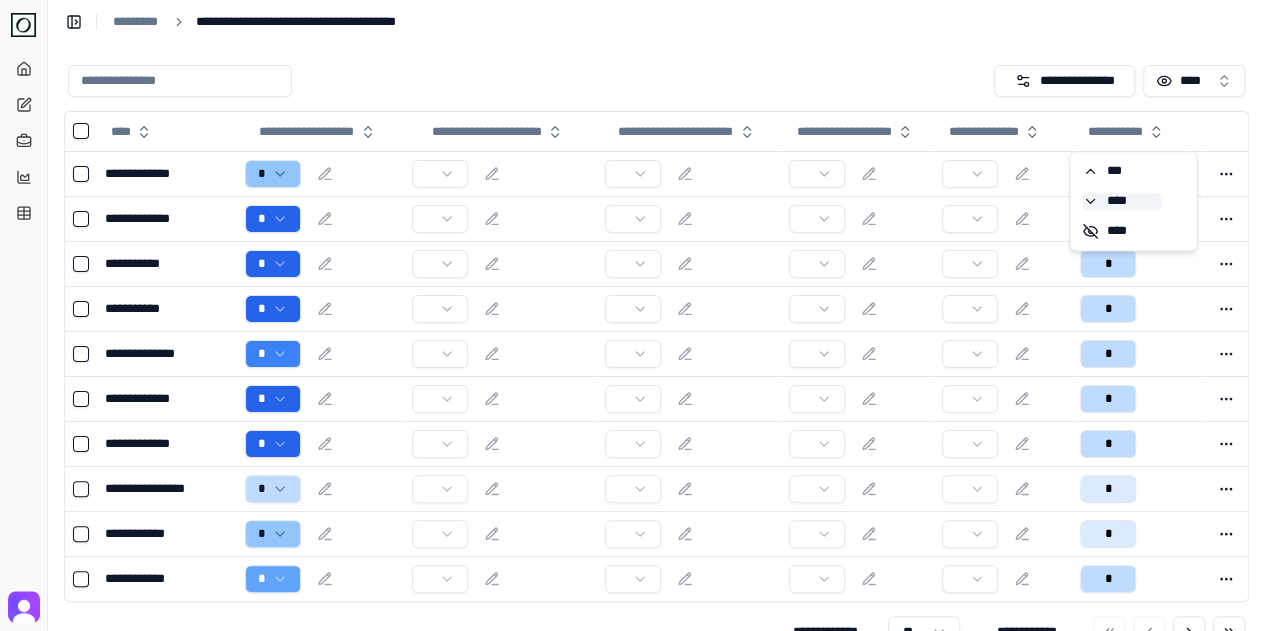 click on "****" at bounding box center (1121, 201) 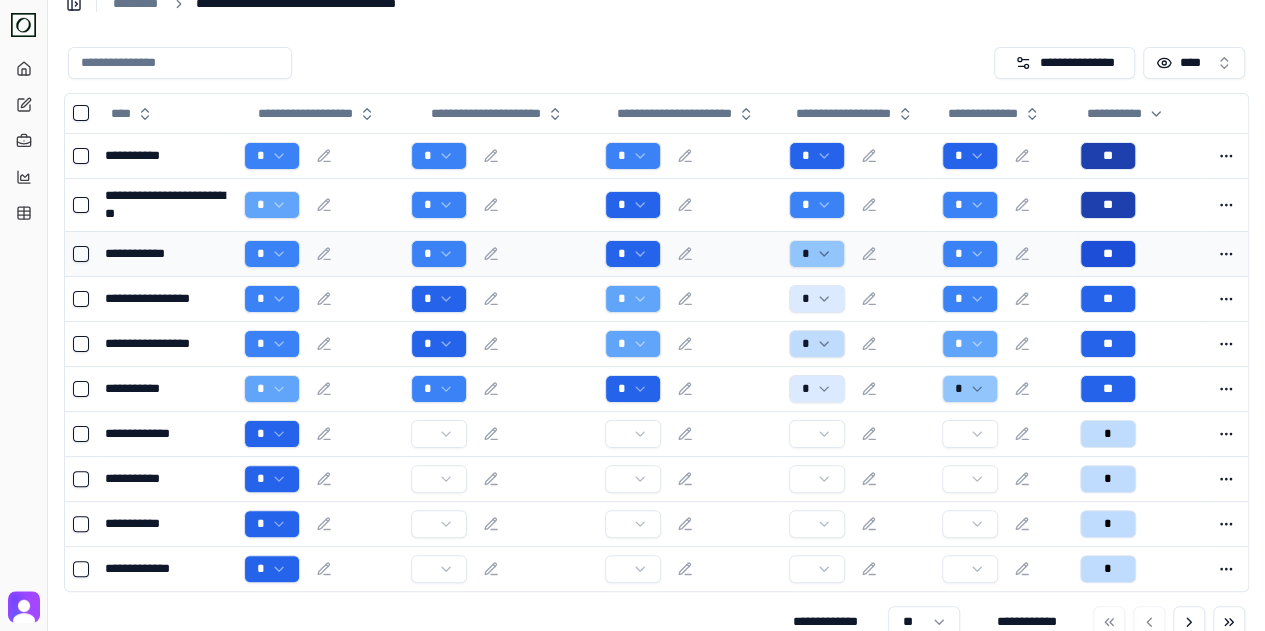 scroll, scrollTop: 0, scrollLeft: 0, axis: both 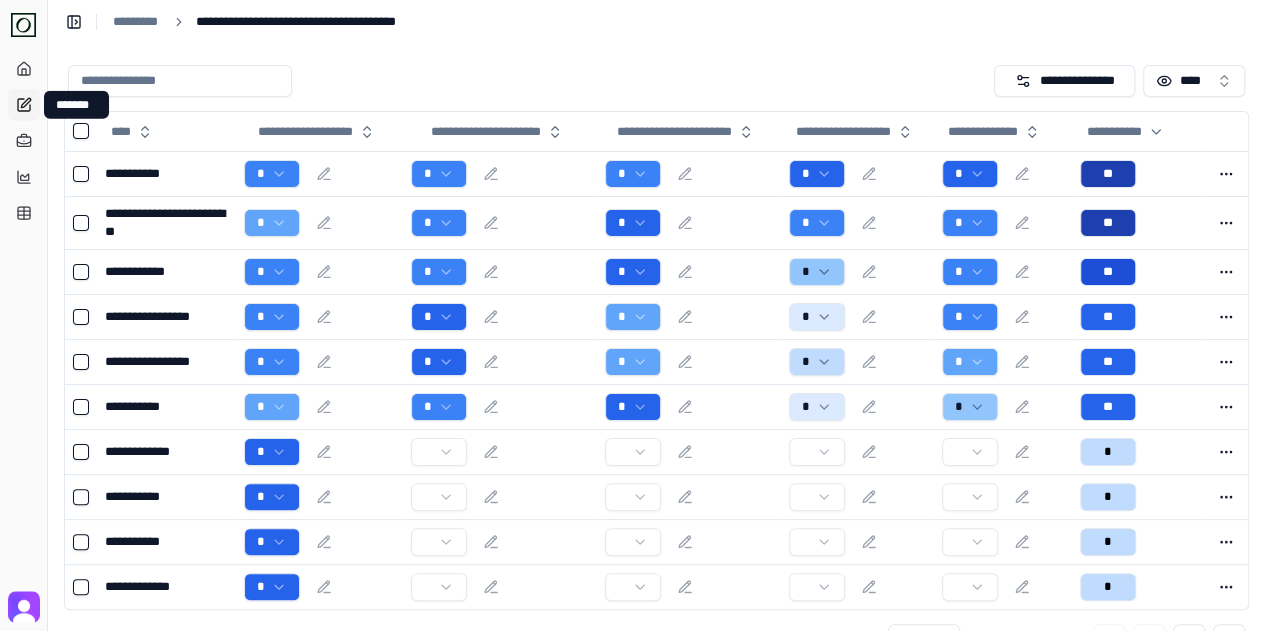 click 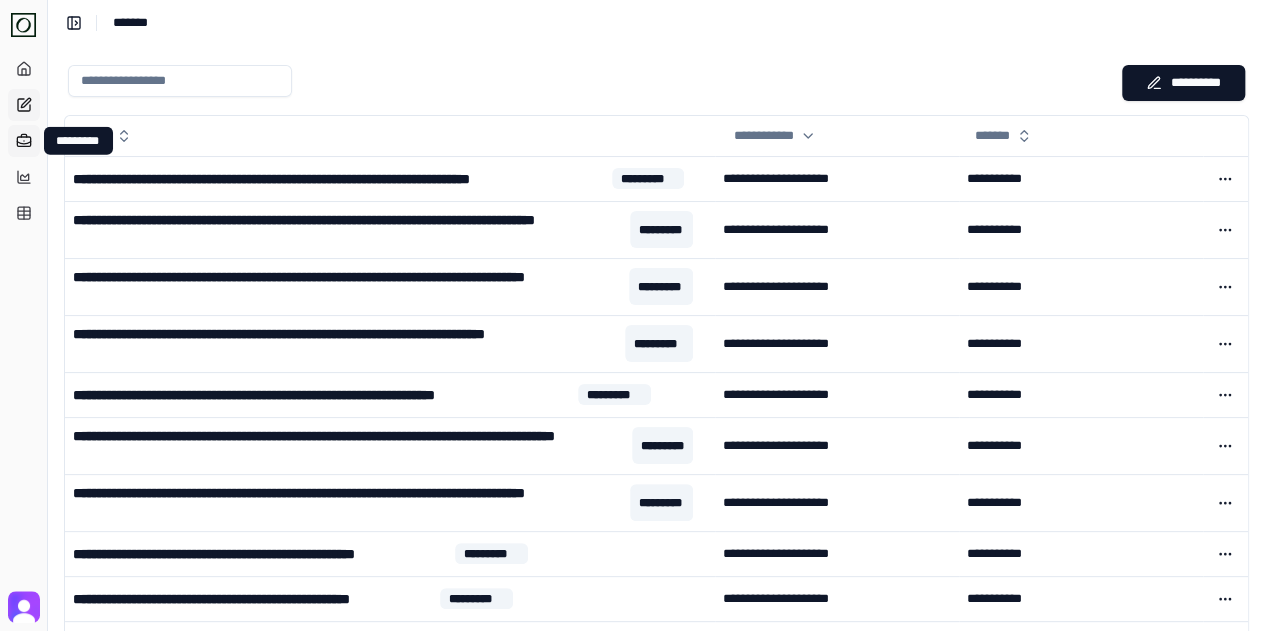click on "*********" at bounding box center (24, 141) 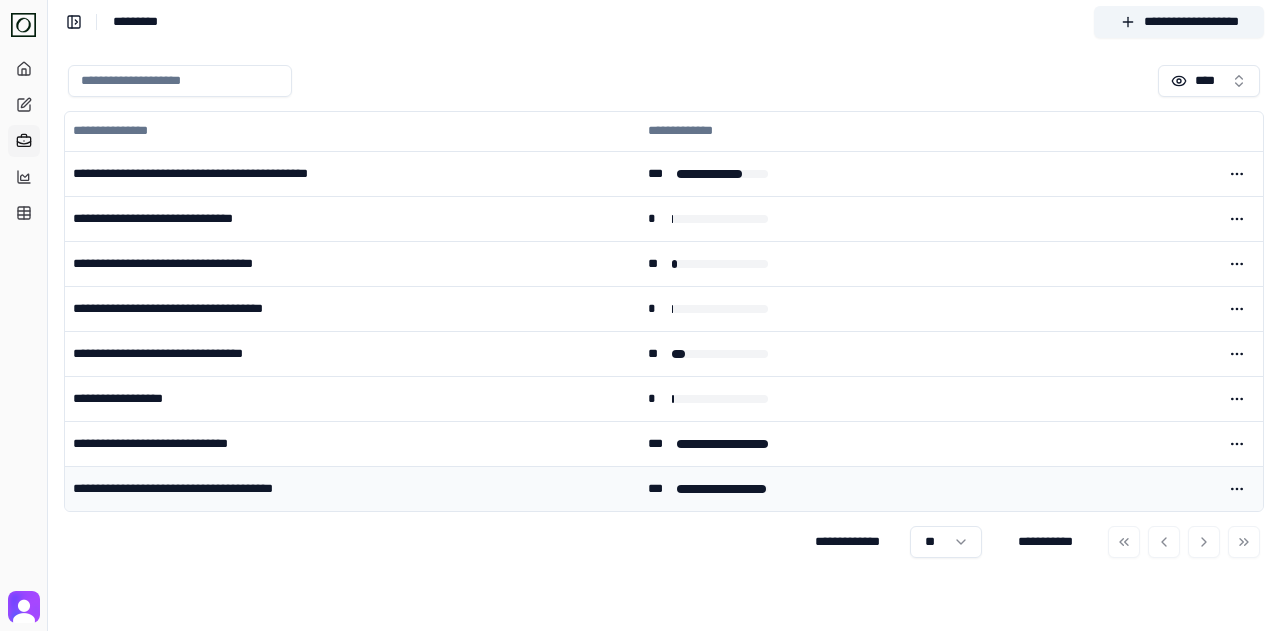 click on "***" at bounding box center [708, 489] 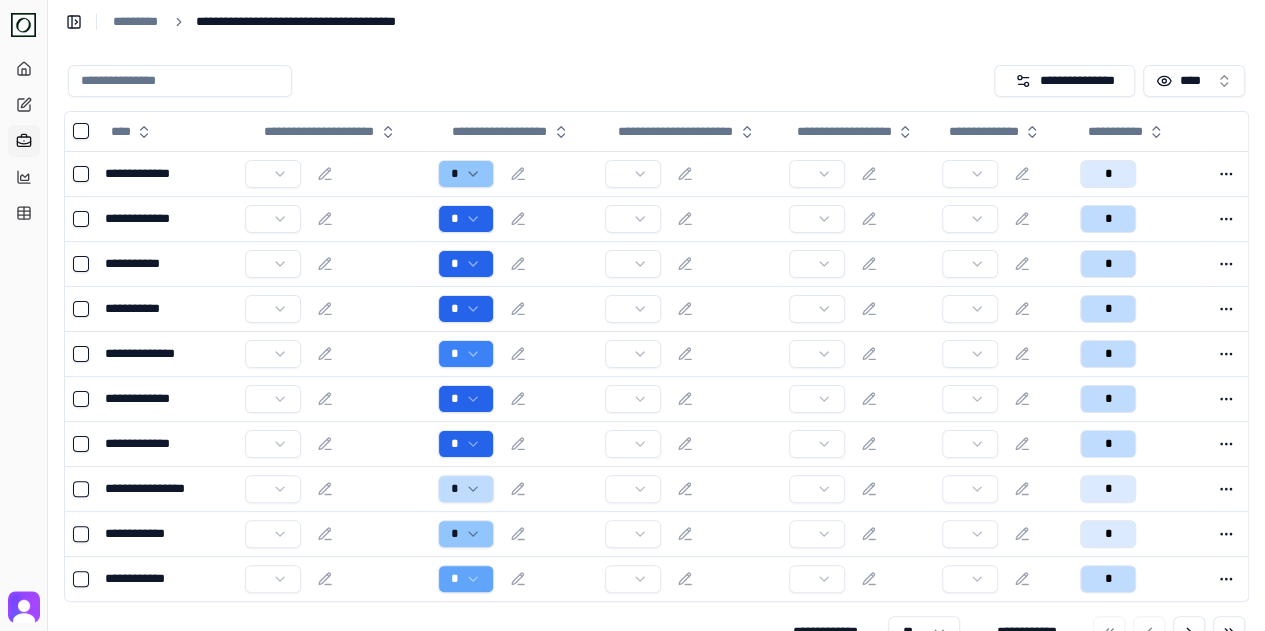 click 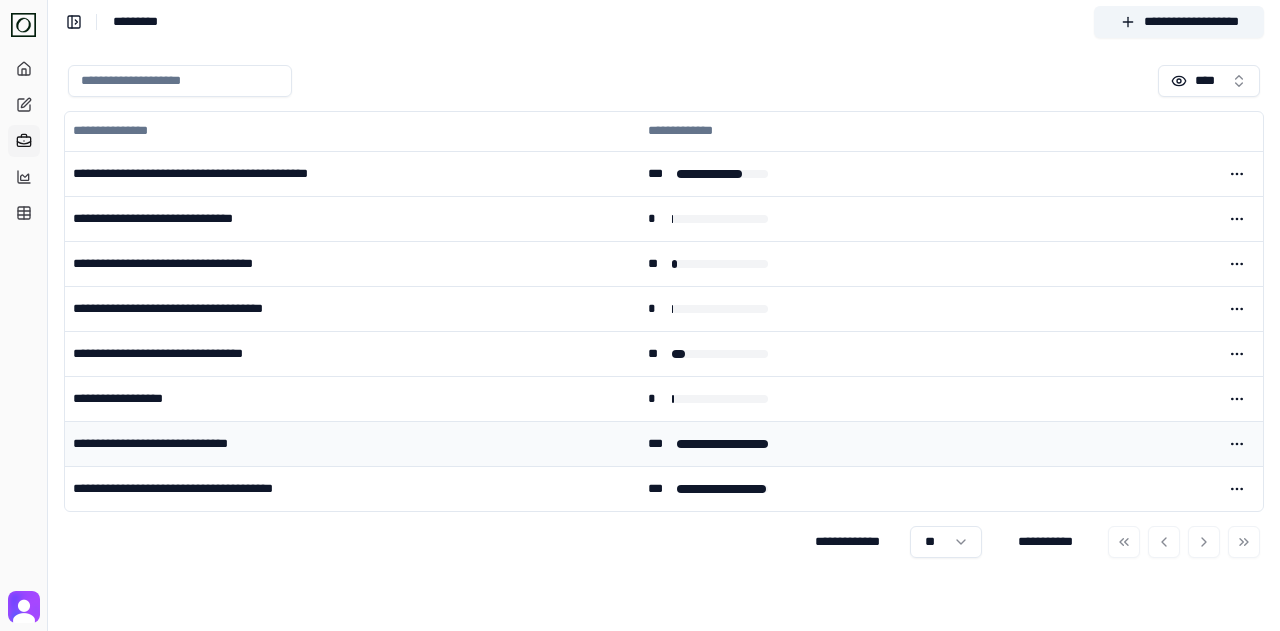 click on "**********" at bounding box center (352, 444) 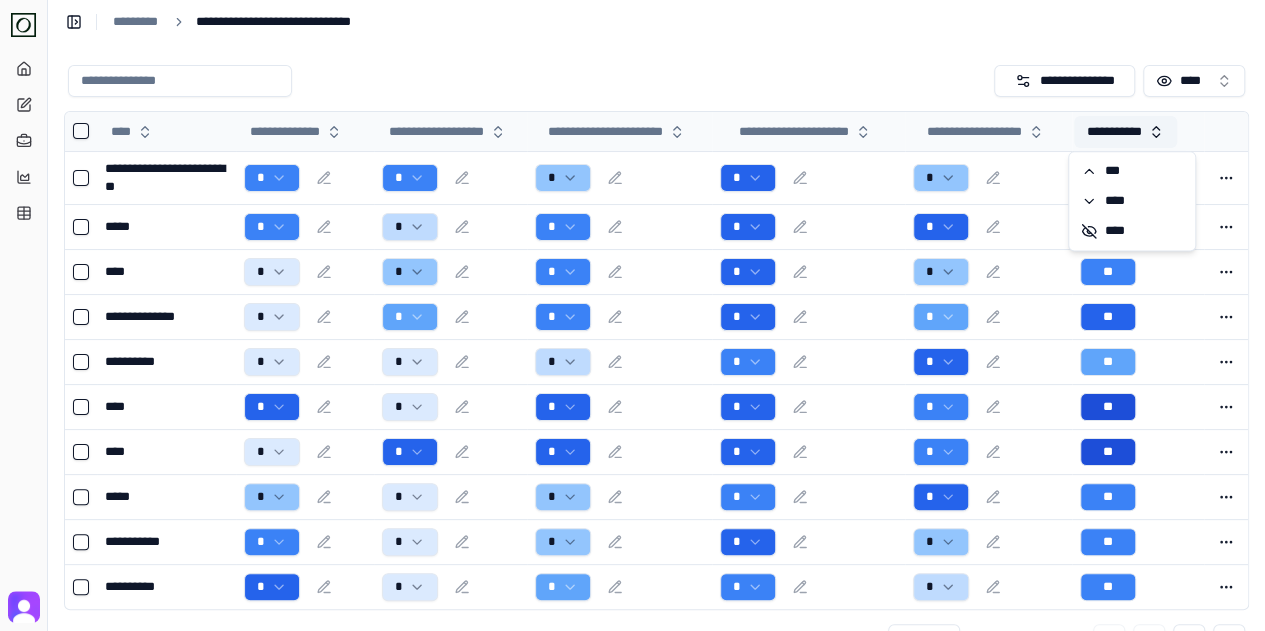 click on "**********" at bounding box center (1125, 132) 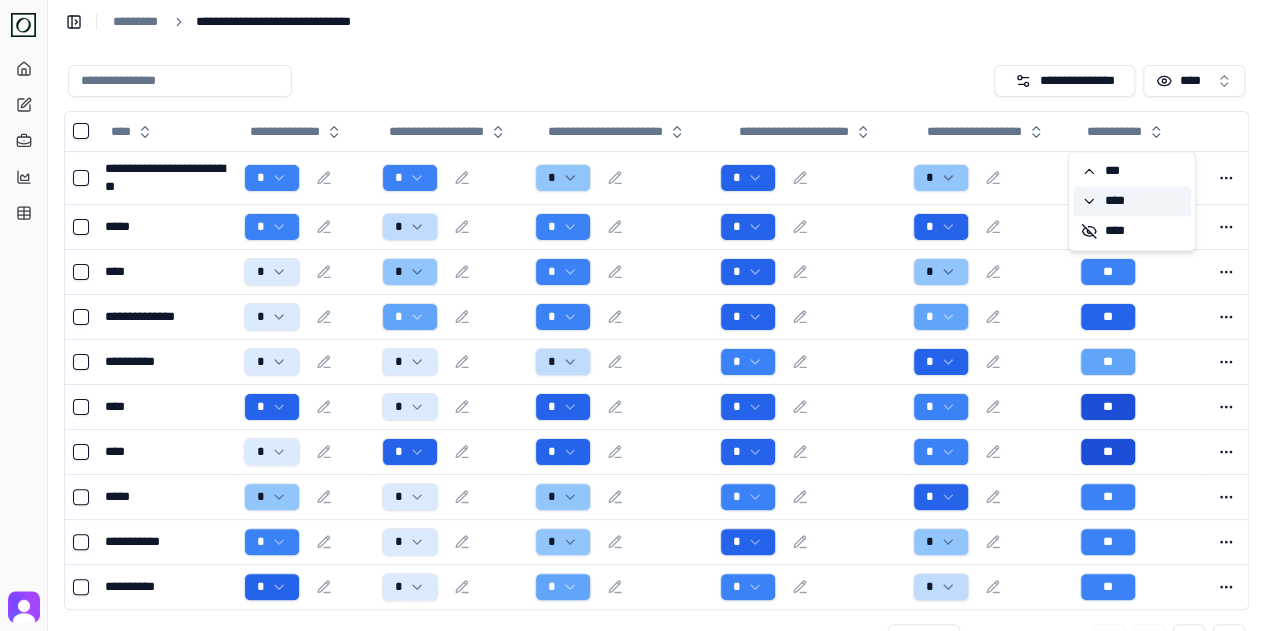 click on "****" at bounding box center [1120, 201] 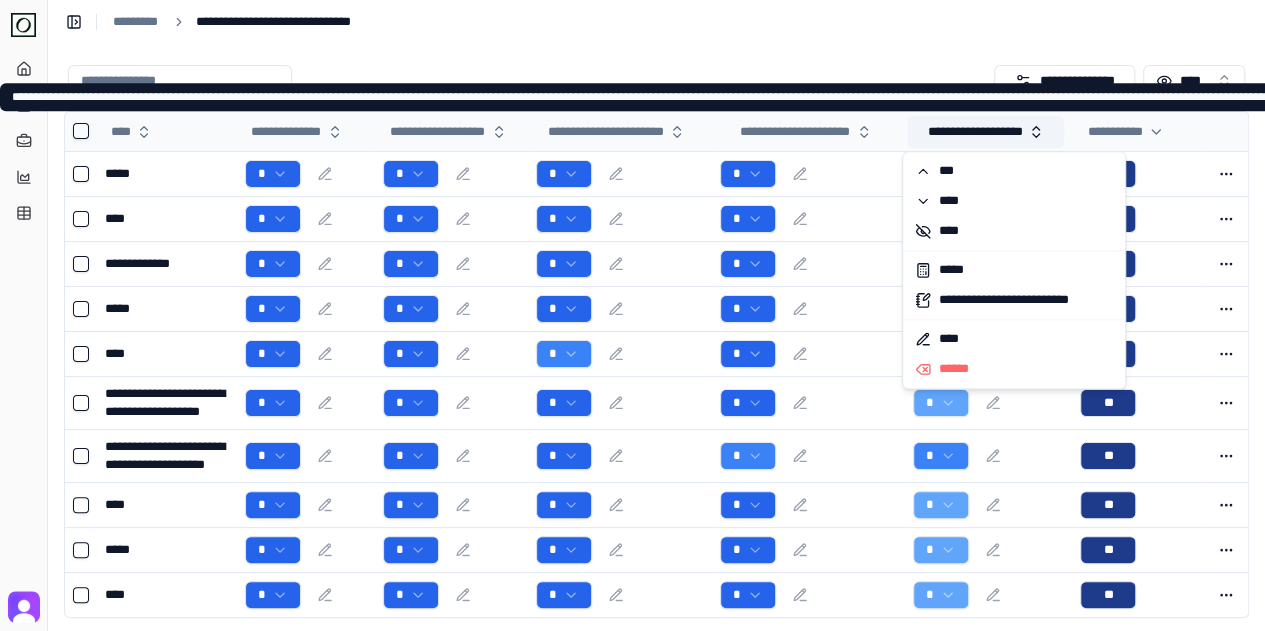 click on "**********" at bounding box center [985, 132] 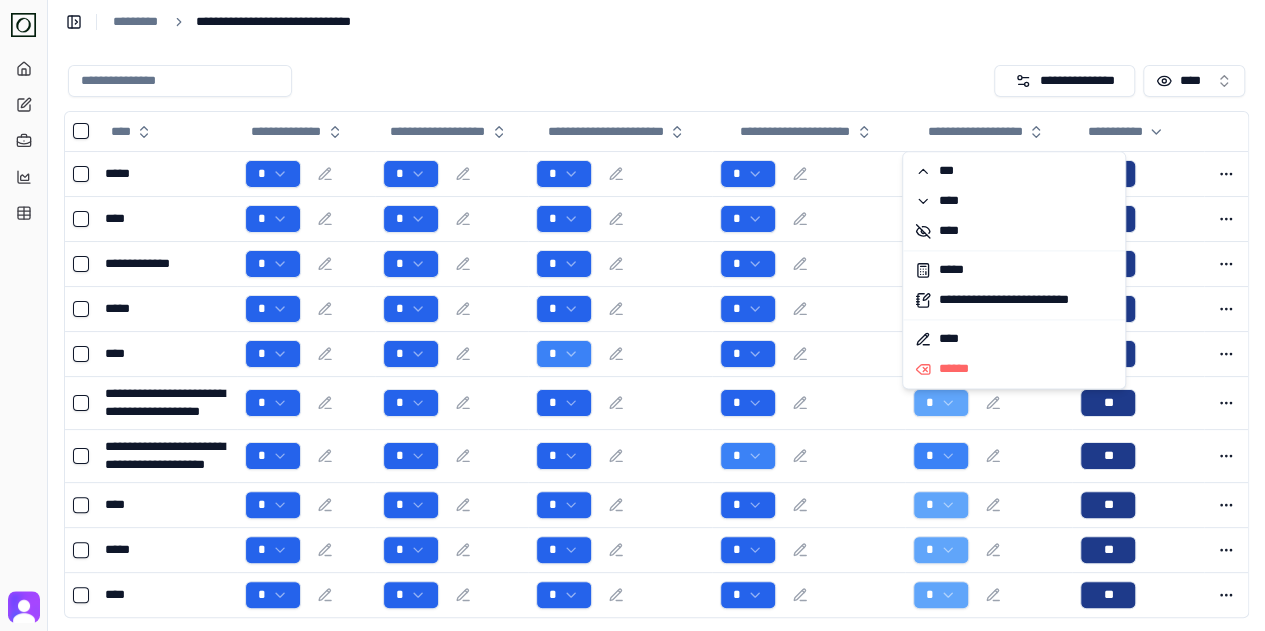 click at bounding box center [527, 81] 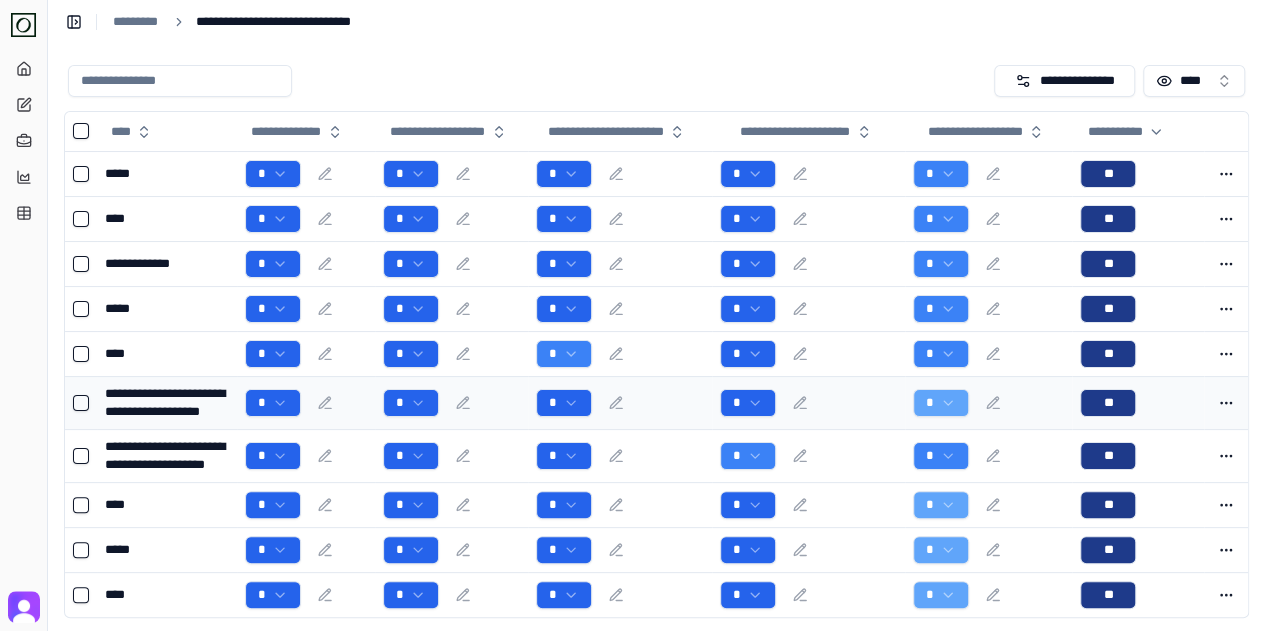 scroll, scrollTop: 106, scrollLeft: 0, axis: vertical 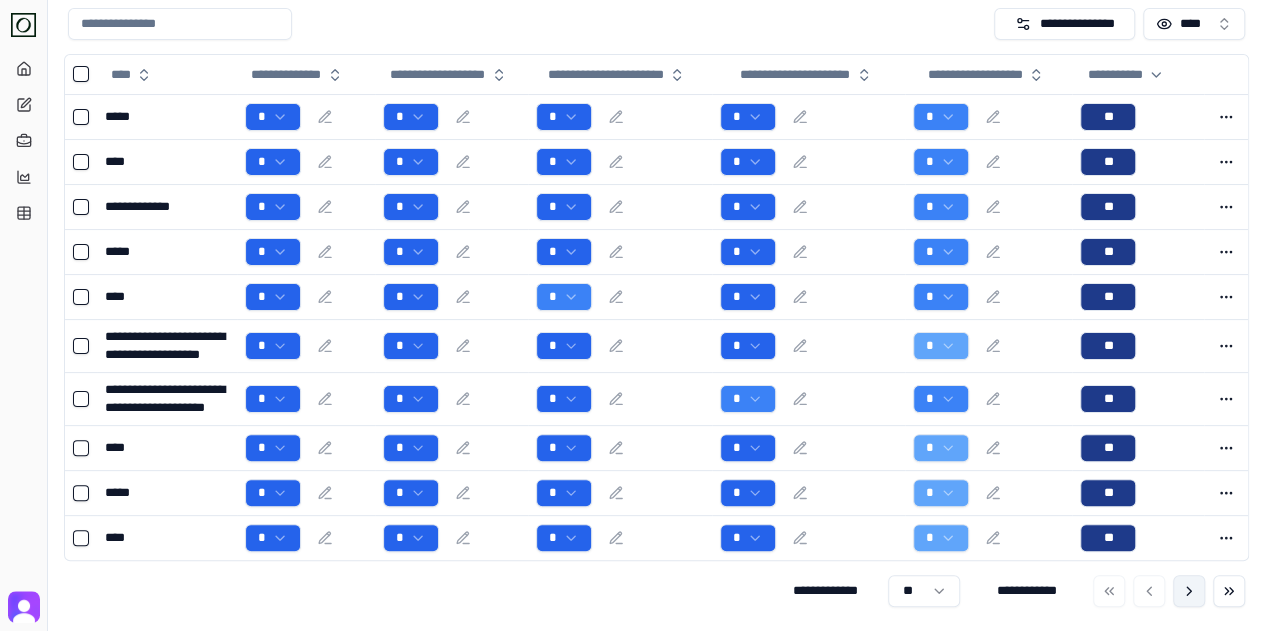 click at bounding box center [1189, 591] 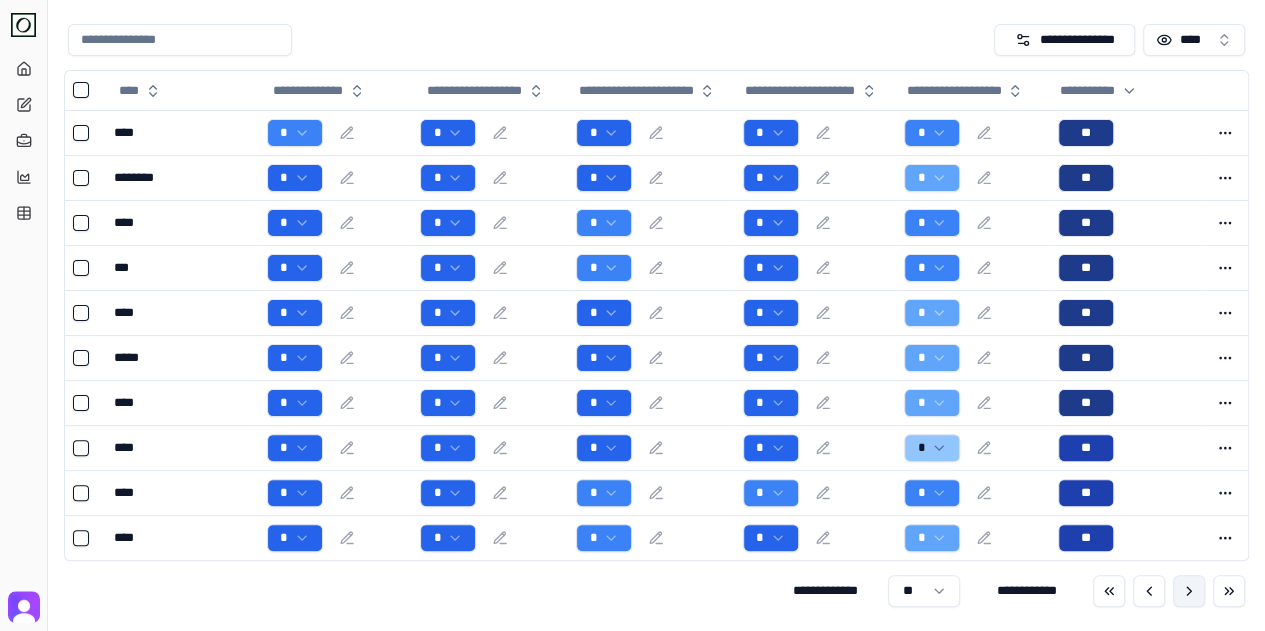 scroll, scrollTop: 36, scrollLeft: 0, axis: vertical 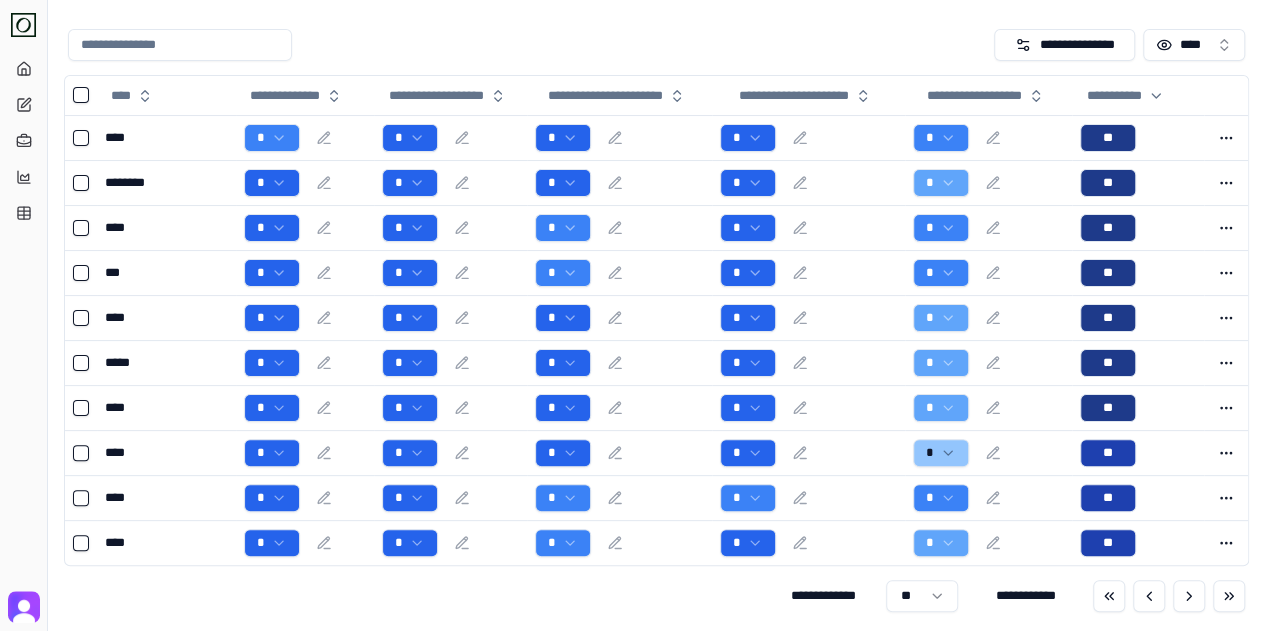 click at bounding box center (1169, 596) 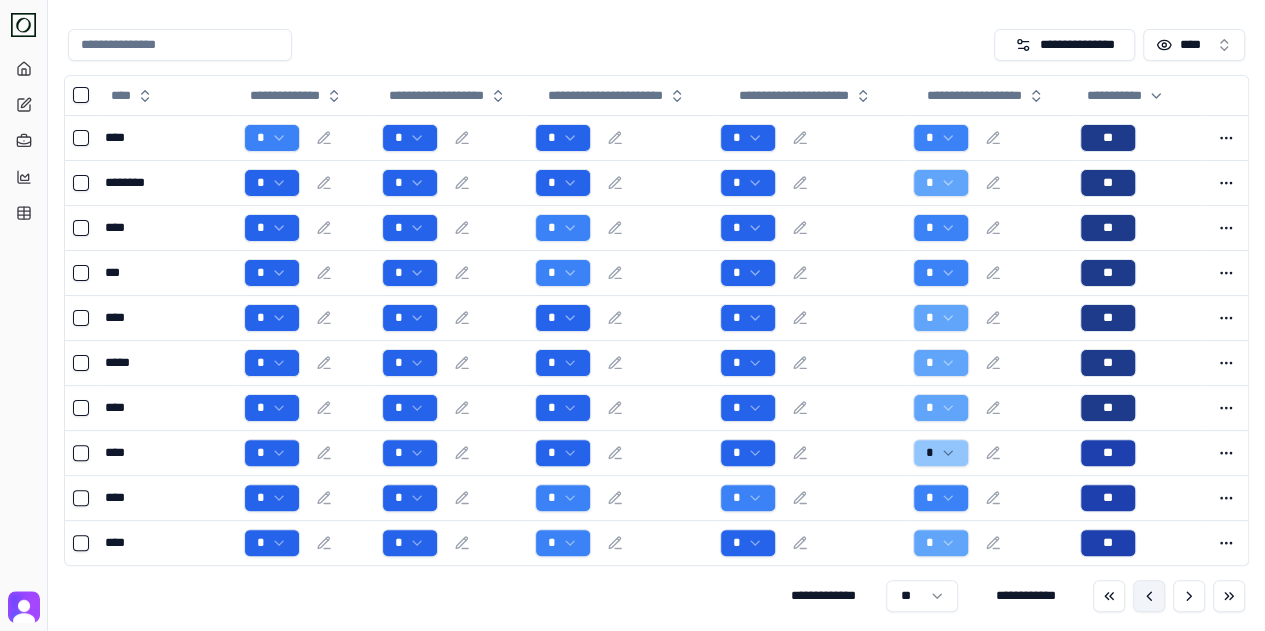 click at bounding box center [1149, 596] 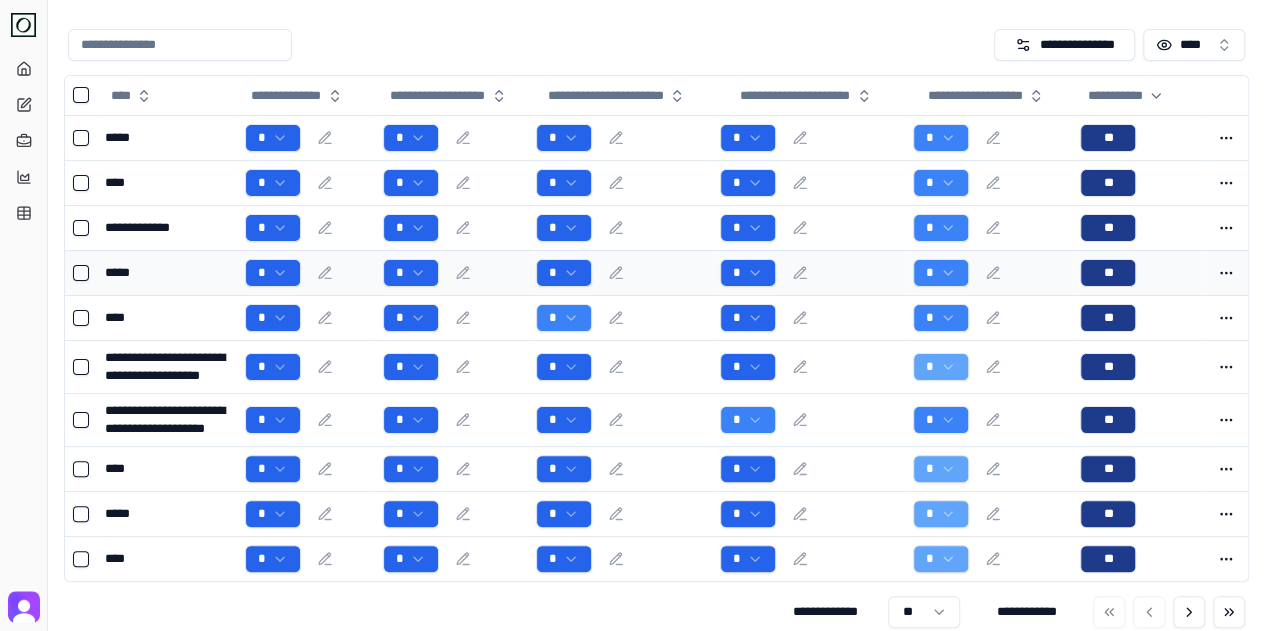 scroll, scrollTop: 0, scrollLeft: 0, axis: both 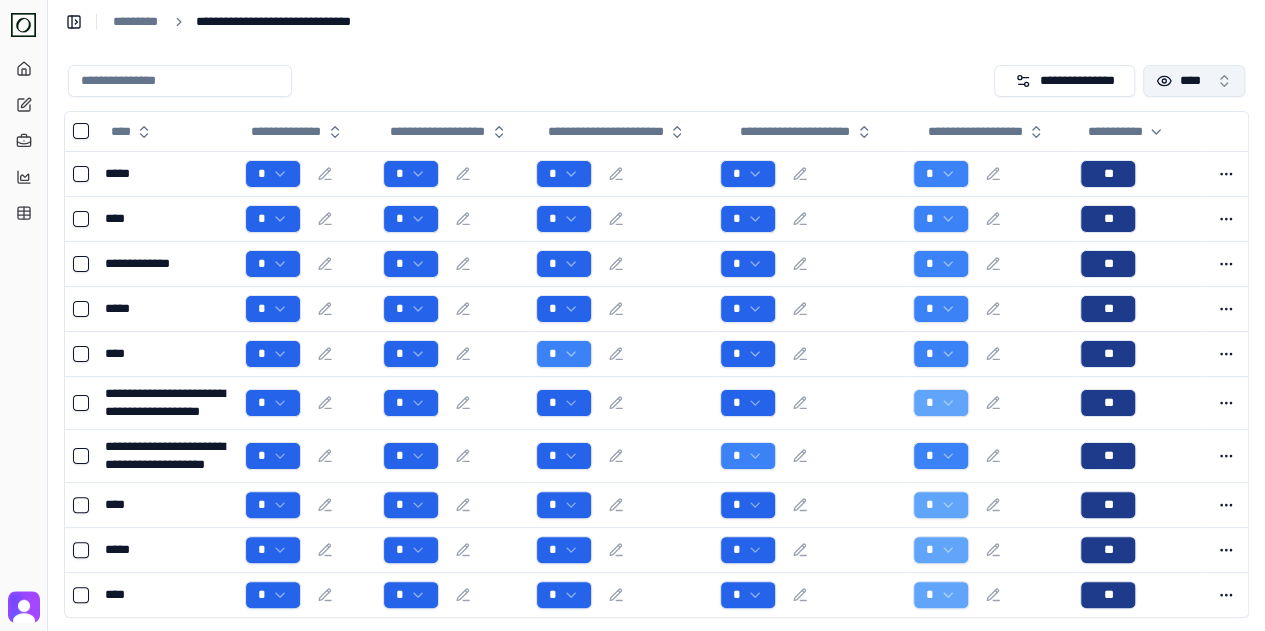 click on "****" at bounding box center [1194, 81] 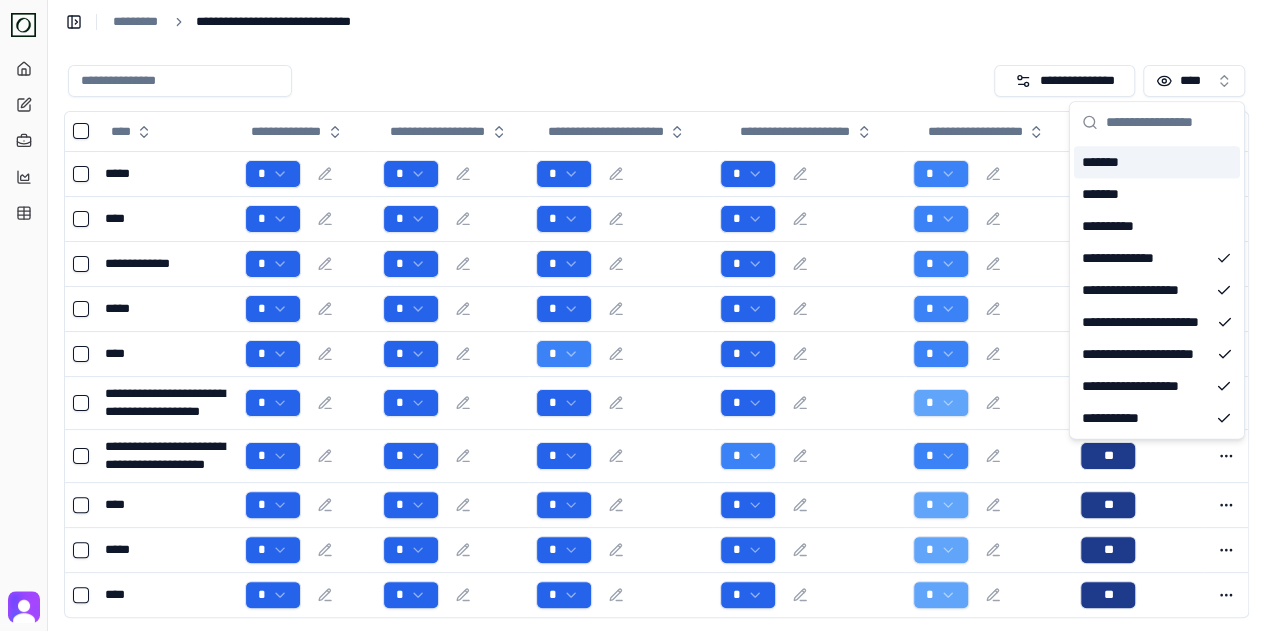 click at bounding box center [527, 81] 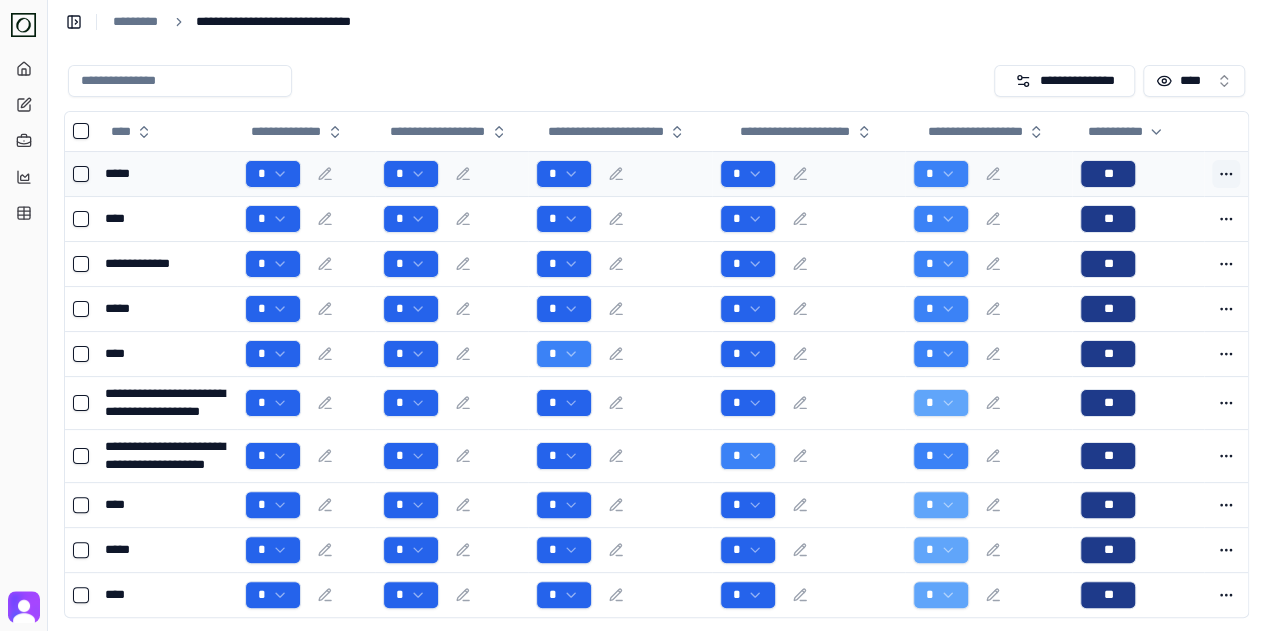 click at bounding box center (1226, 174) 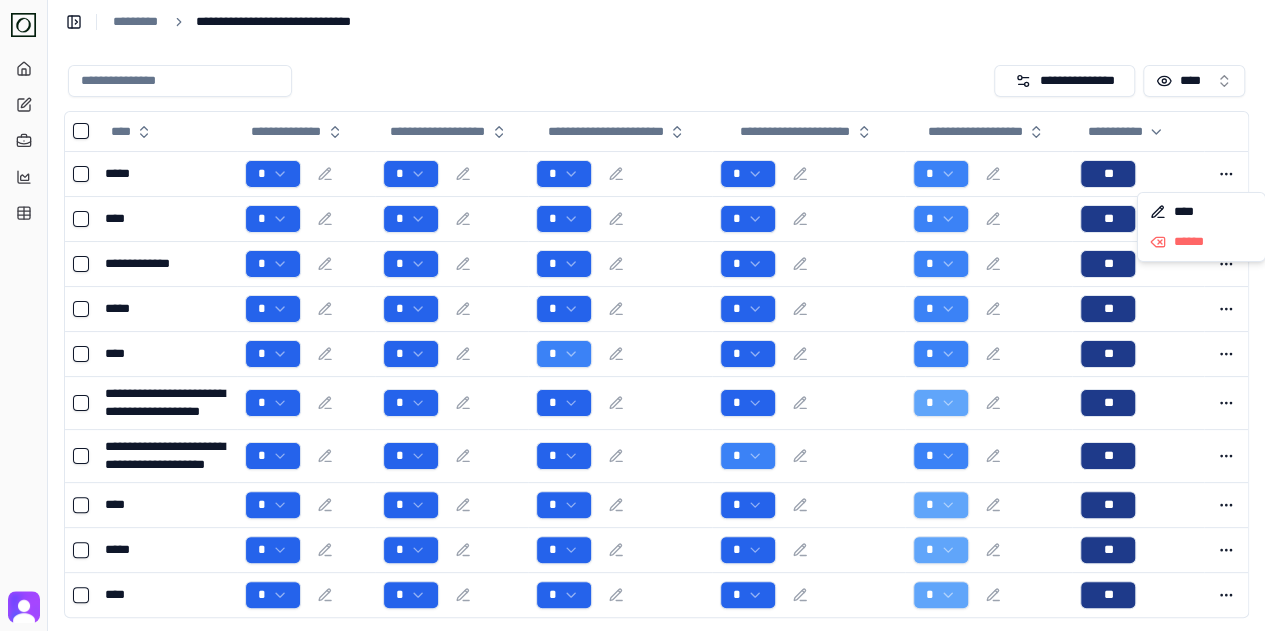 click on "**********" at bounding box center (656, 366) 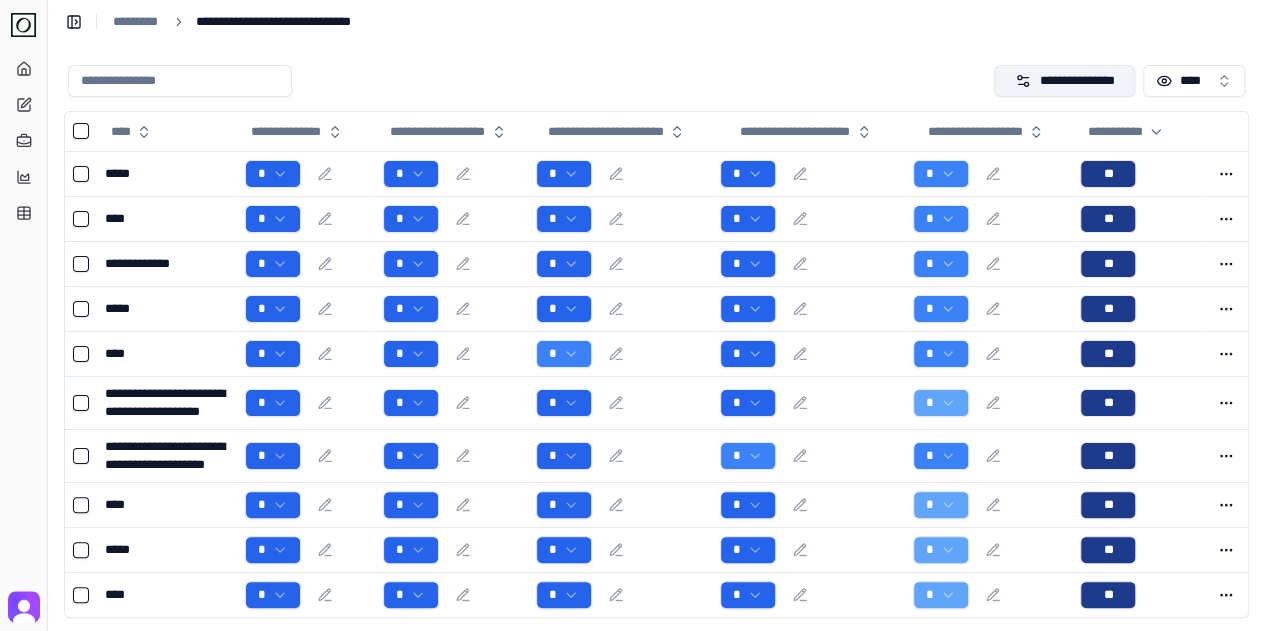 click on "**********" at bounding box center (1064, 81) 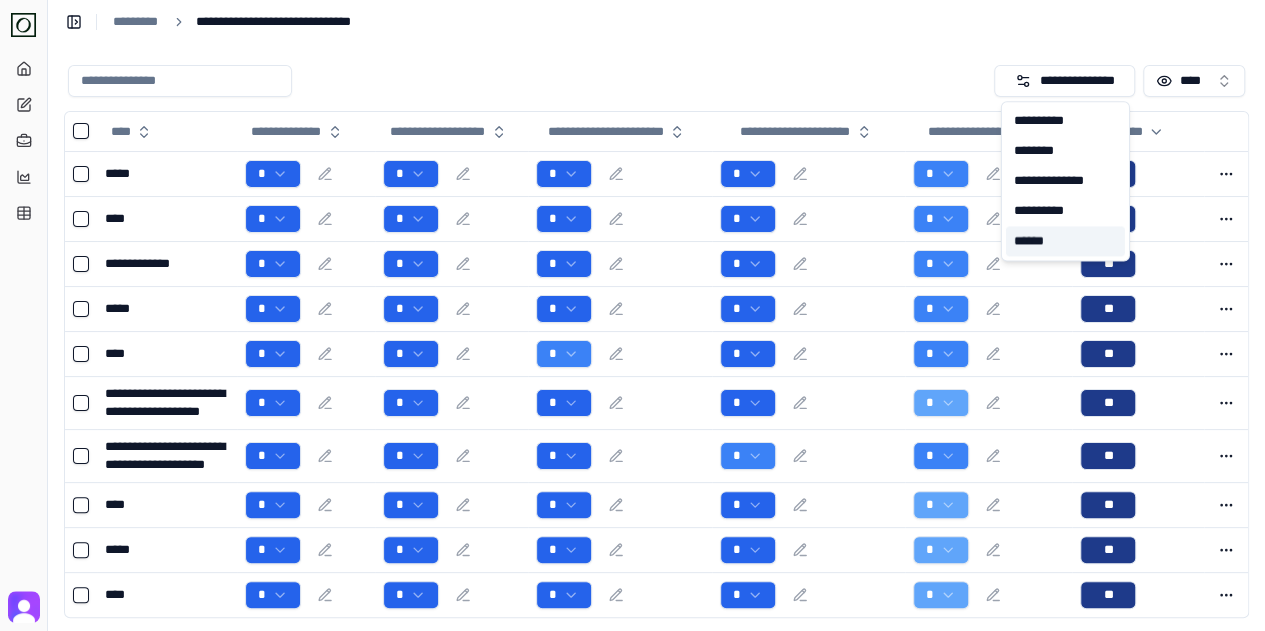 click on "******" at bounding box center (1065, 241) 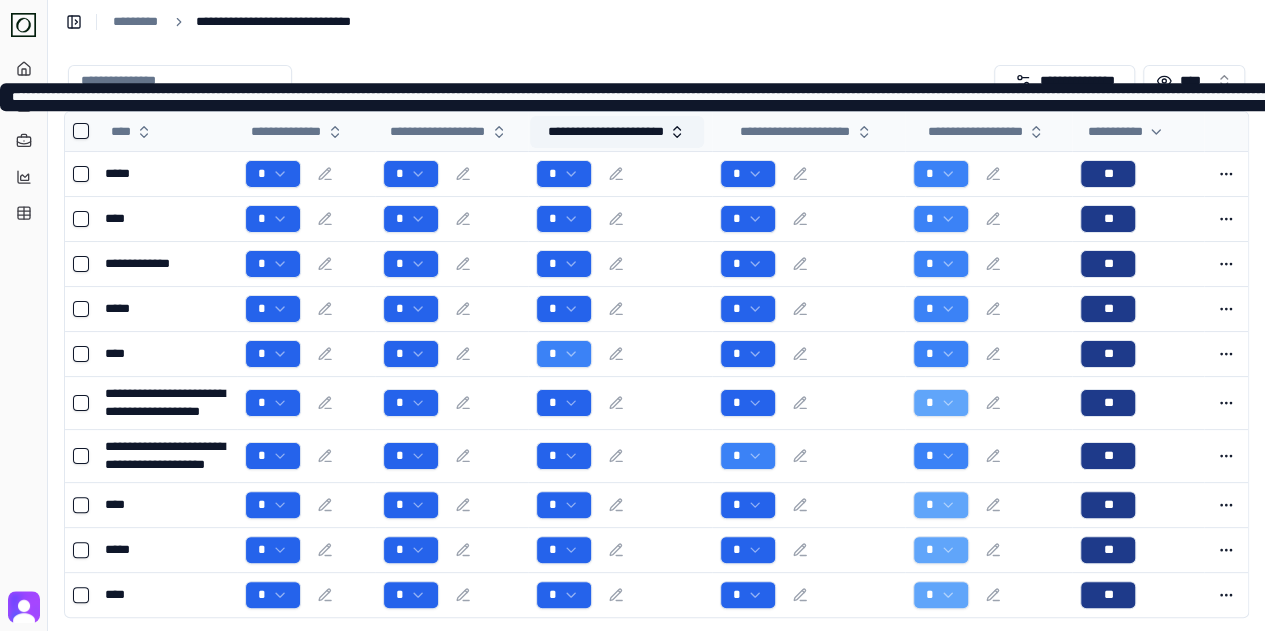 click on "**********" at bounding box center (617, 132) 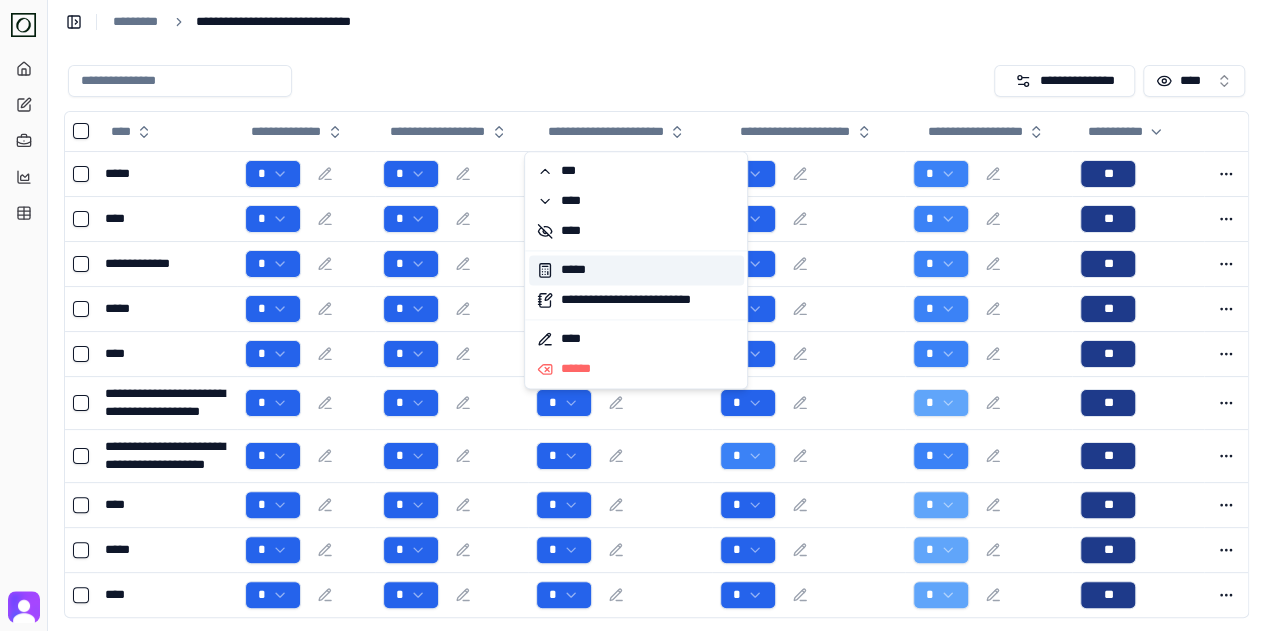 click on "*****" at bounding box center (636, 270) 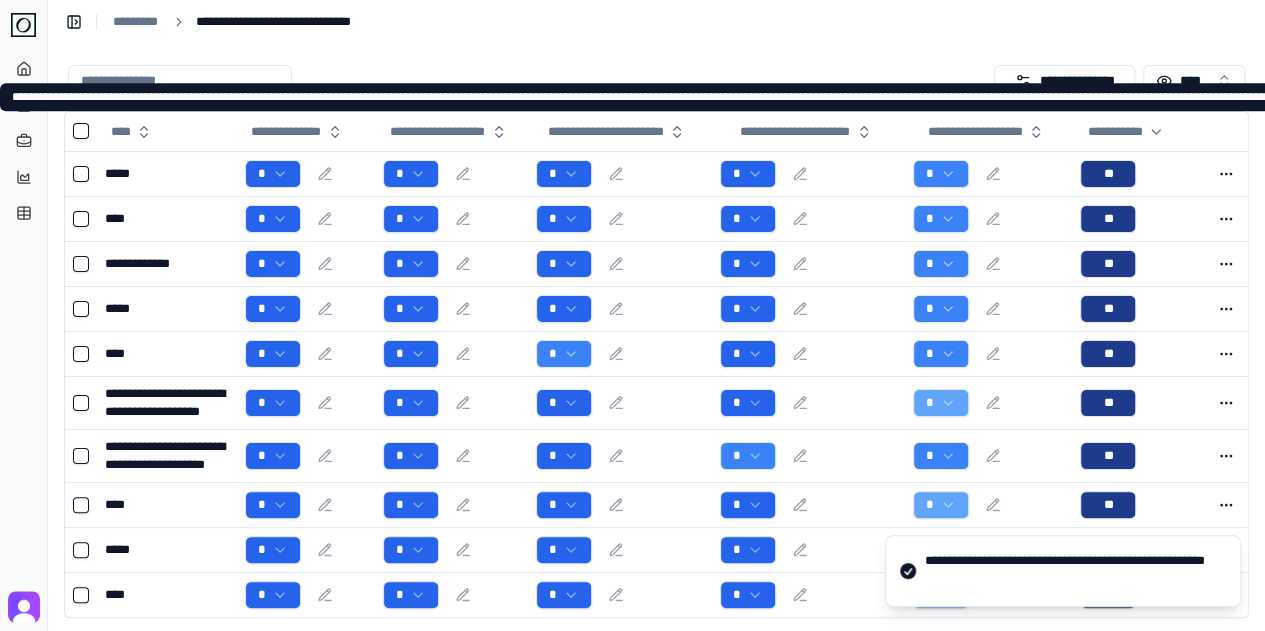 type 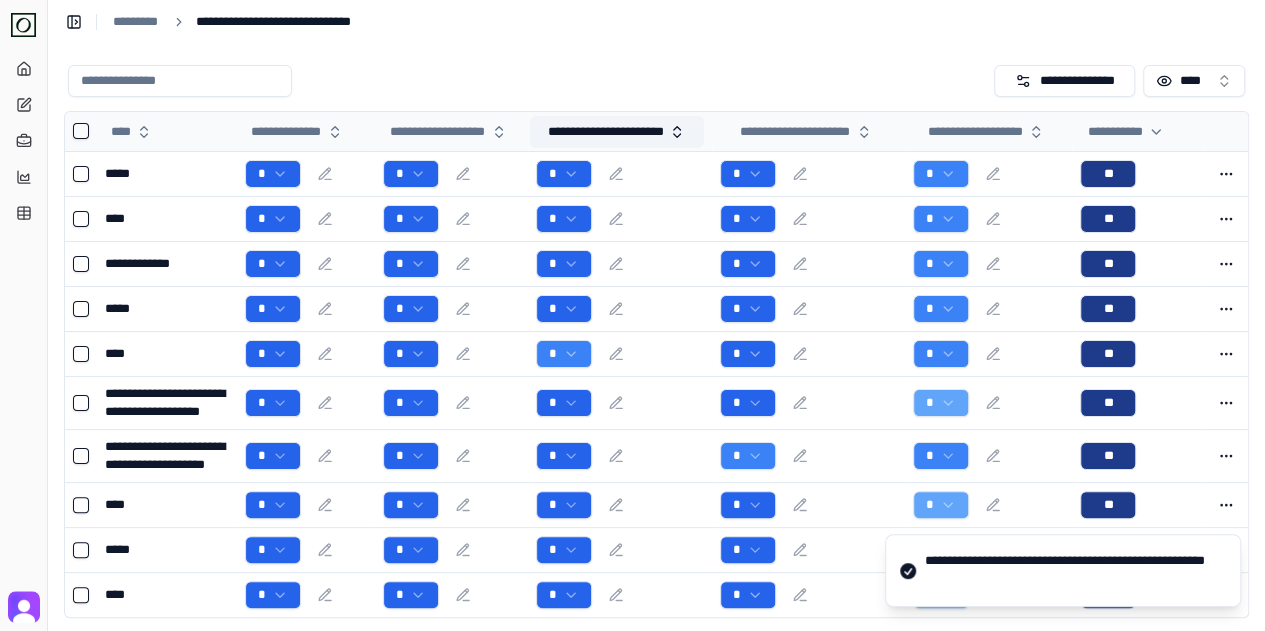 click on "**********" at bounding box center (617, 132) 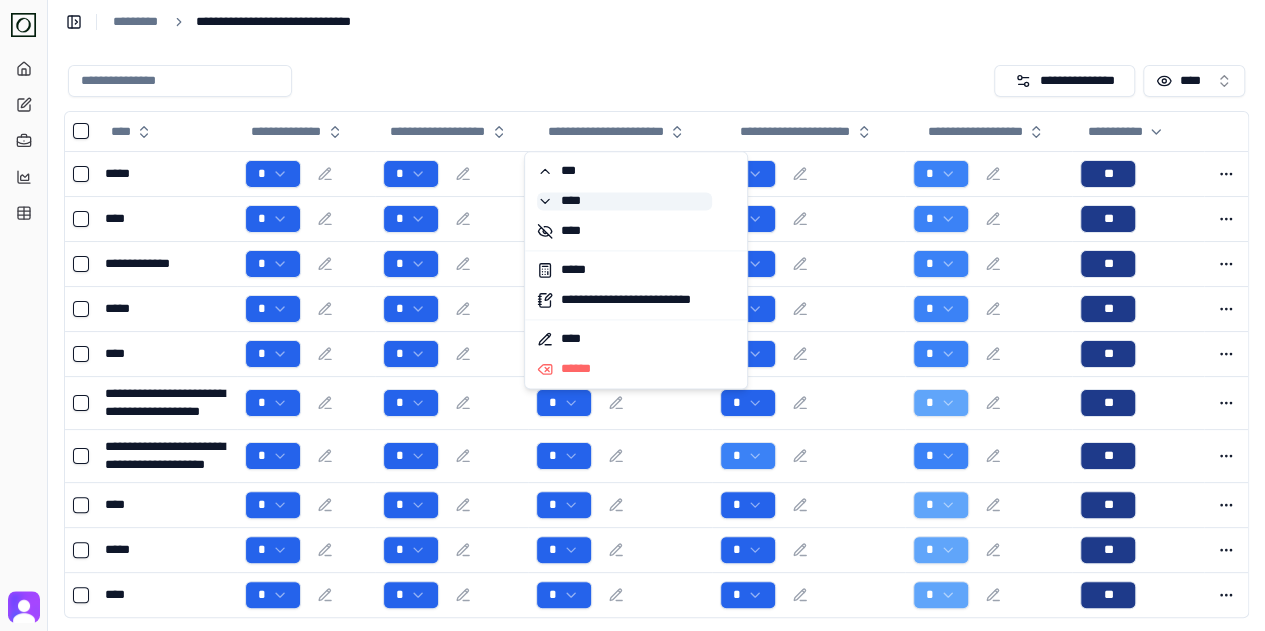 click on "****" at bounding box center (624, 201) 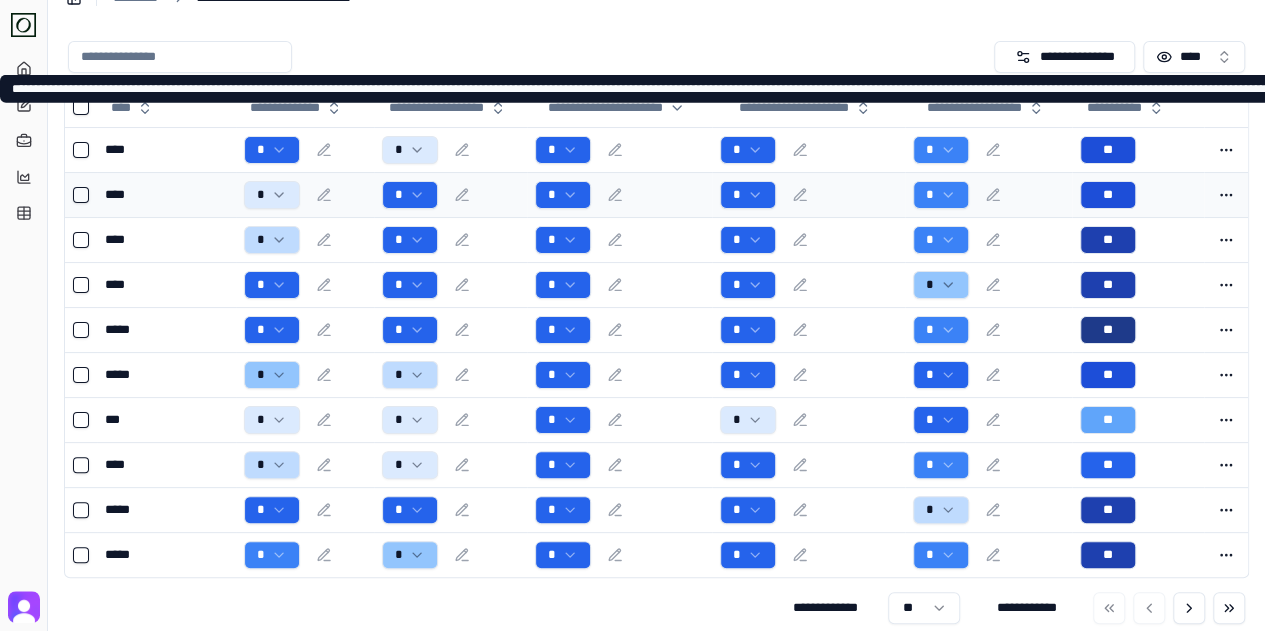 scroll, scrollTop: 36, scrollLeft: 0, axis: vertical 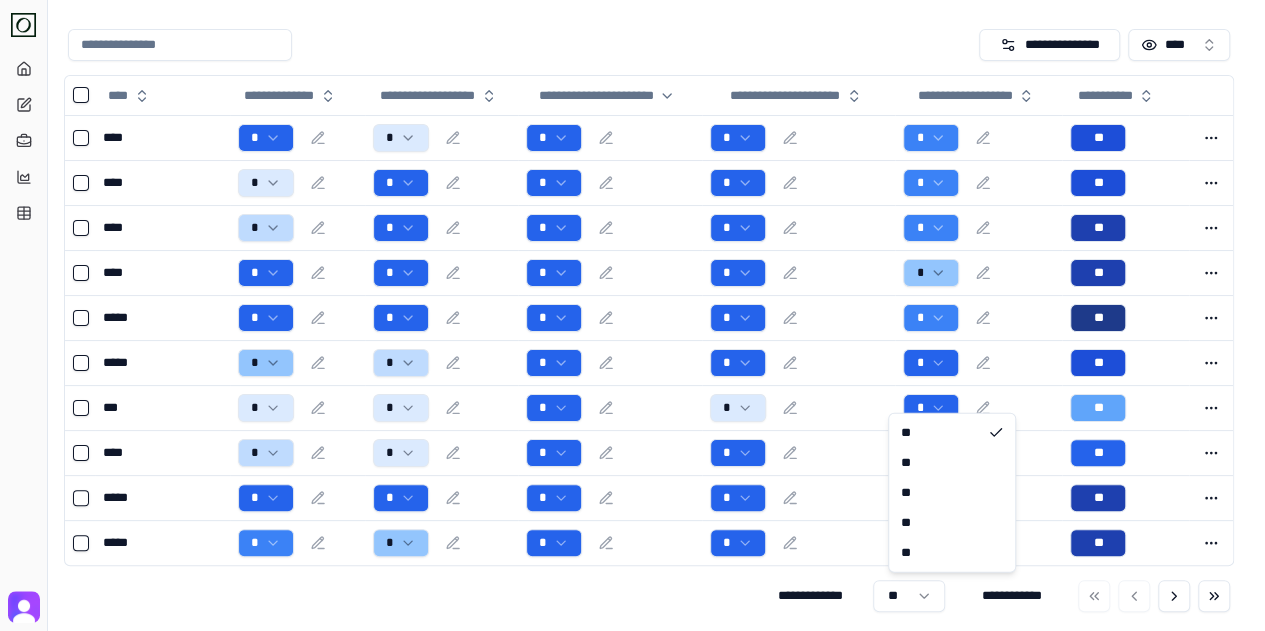 click on "**********" at bounding box center [632, 300] 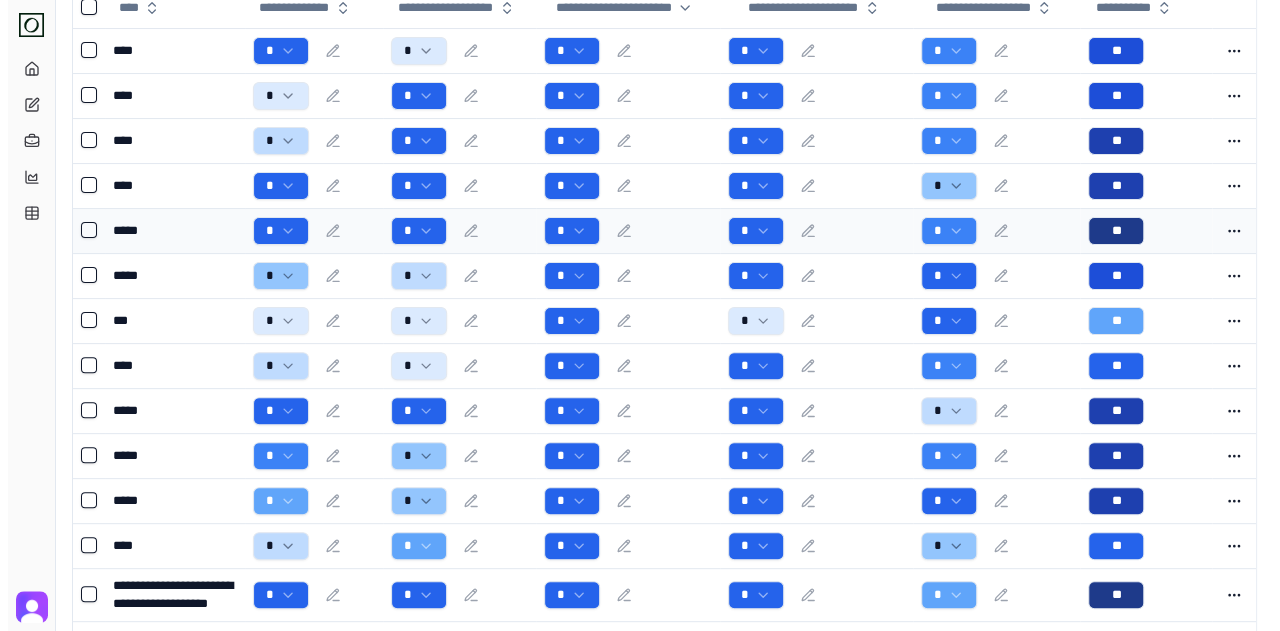 scroll, scrollTop: 0, scrollLeft: 0, axis: both 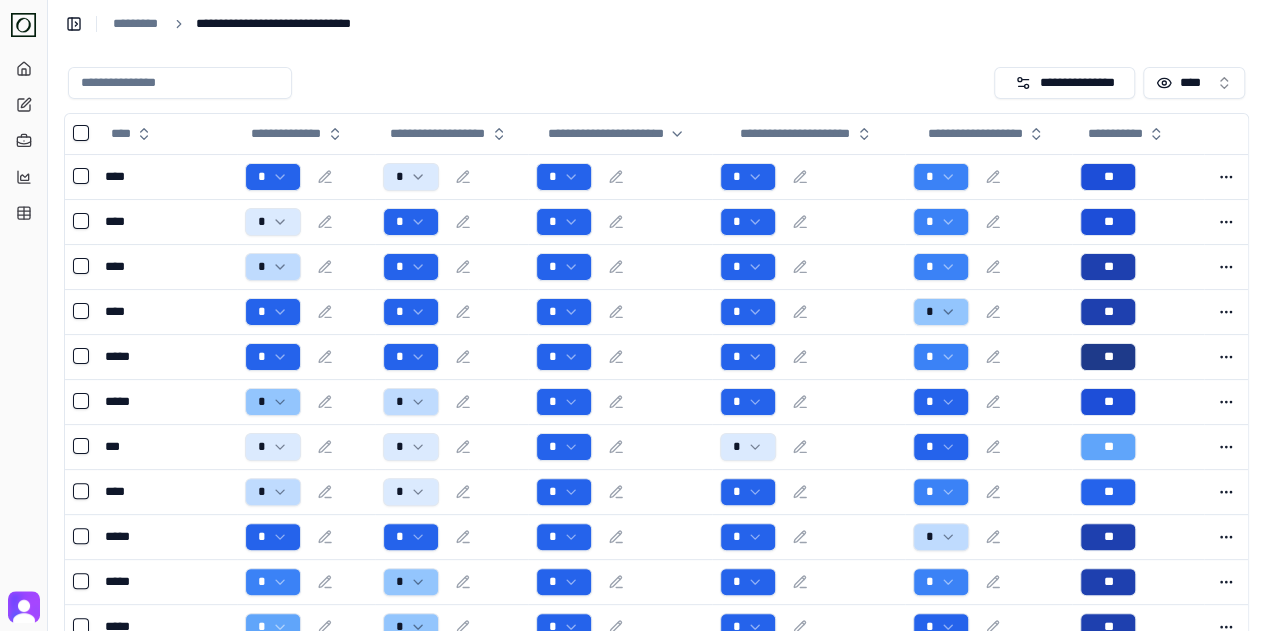 click at bounding box center (180, 83) 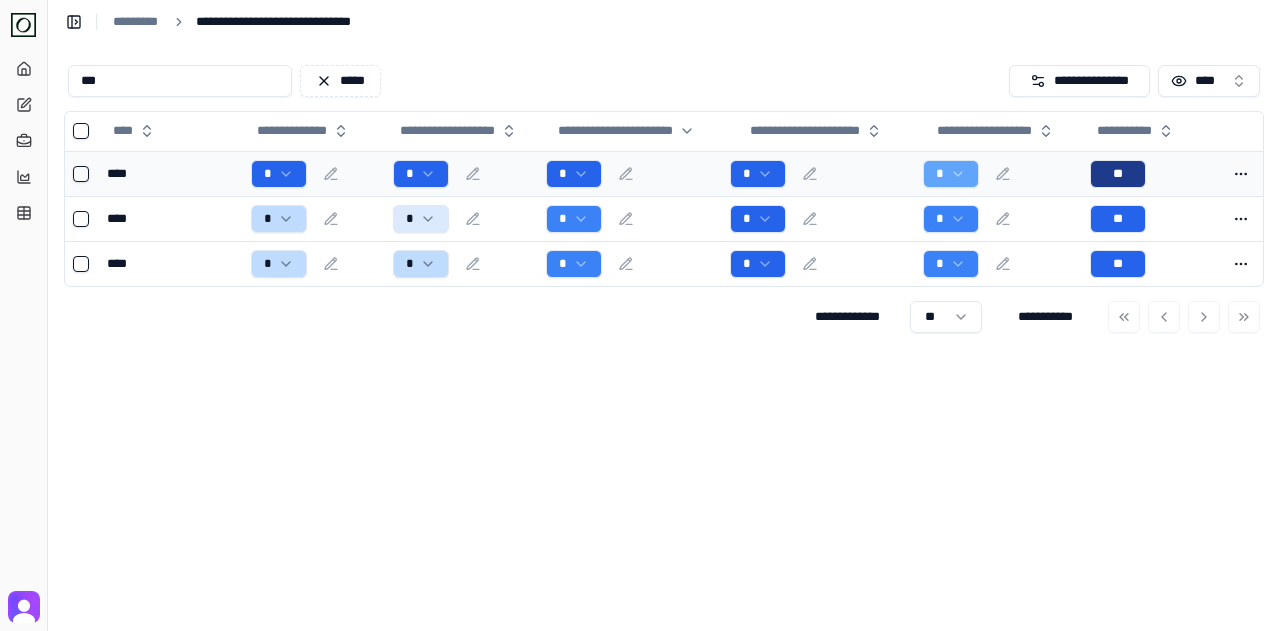 type on "***" 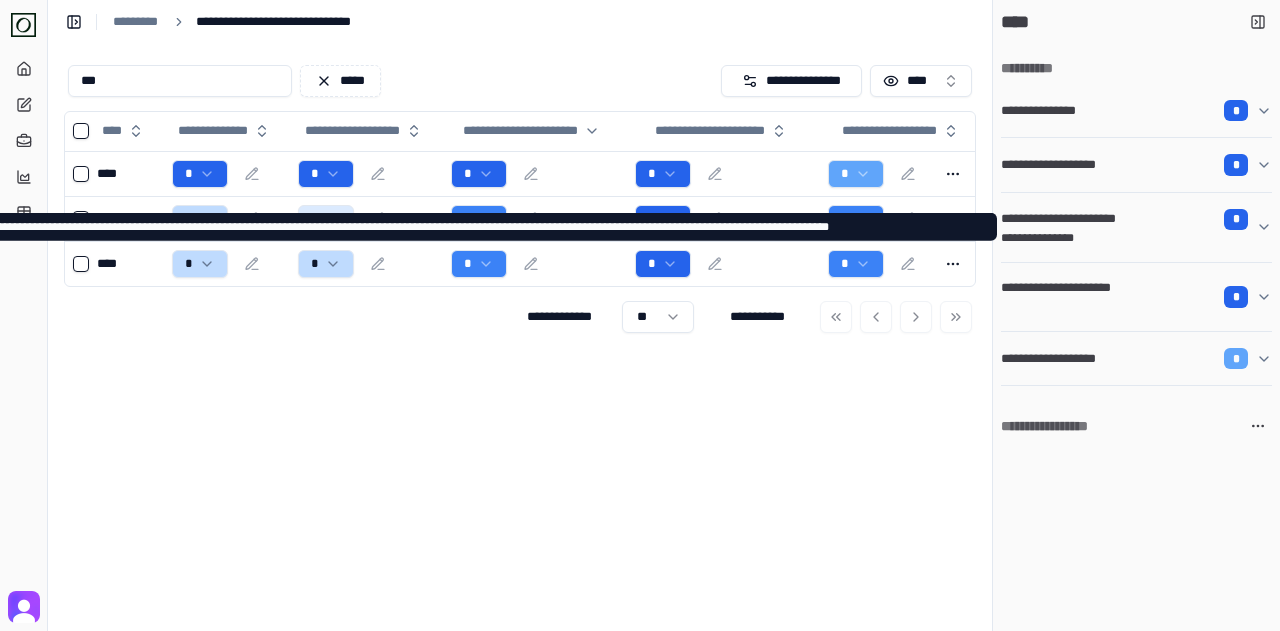 click on "**********" at bounding box center [1128, 219] 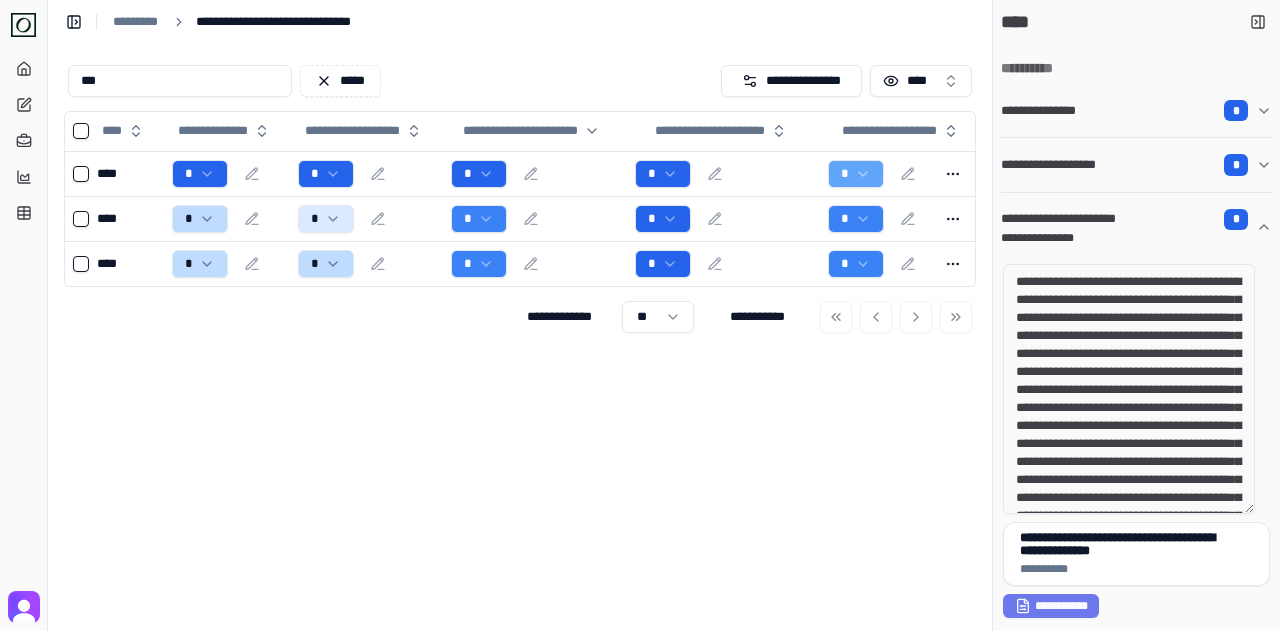 drag, startPoint x: 1118, startPoint y: 299, endPoint x: 1161, endPoint y: 329, distance: 52.43091 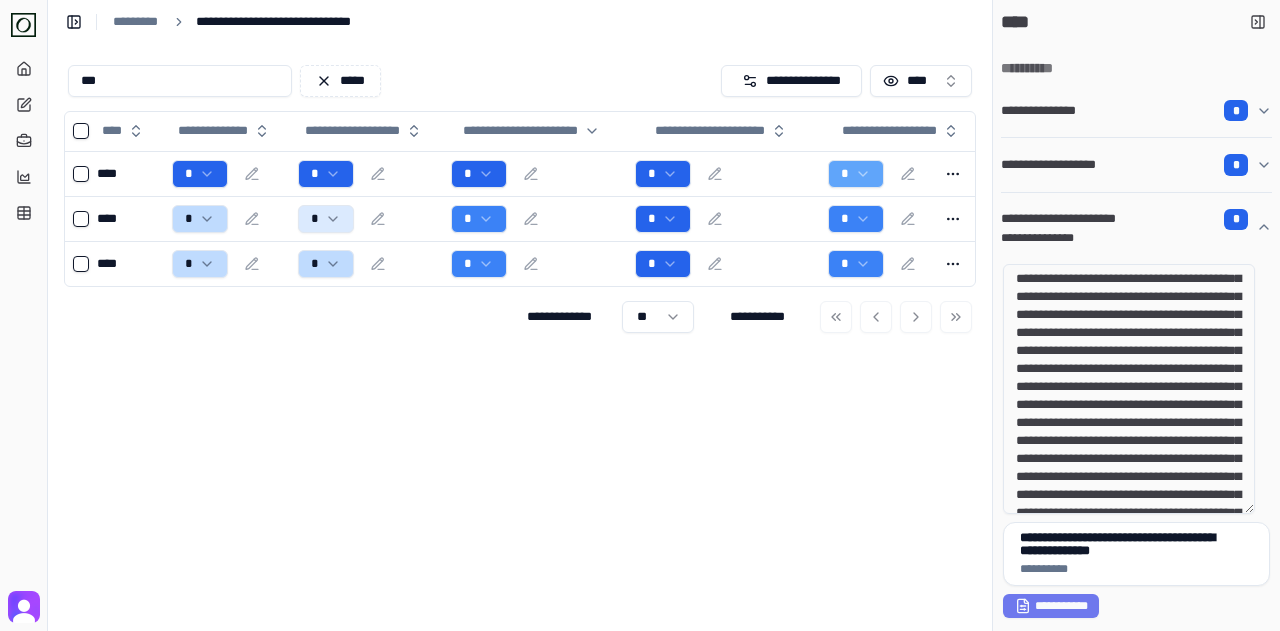 scroll, scrollTop: 100, scrollLeft: 0, axis: vertical 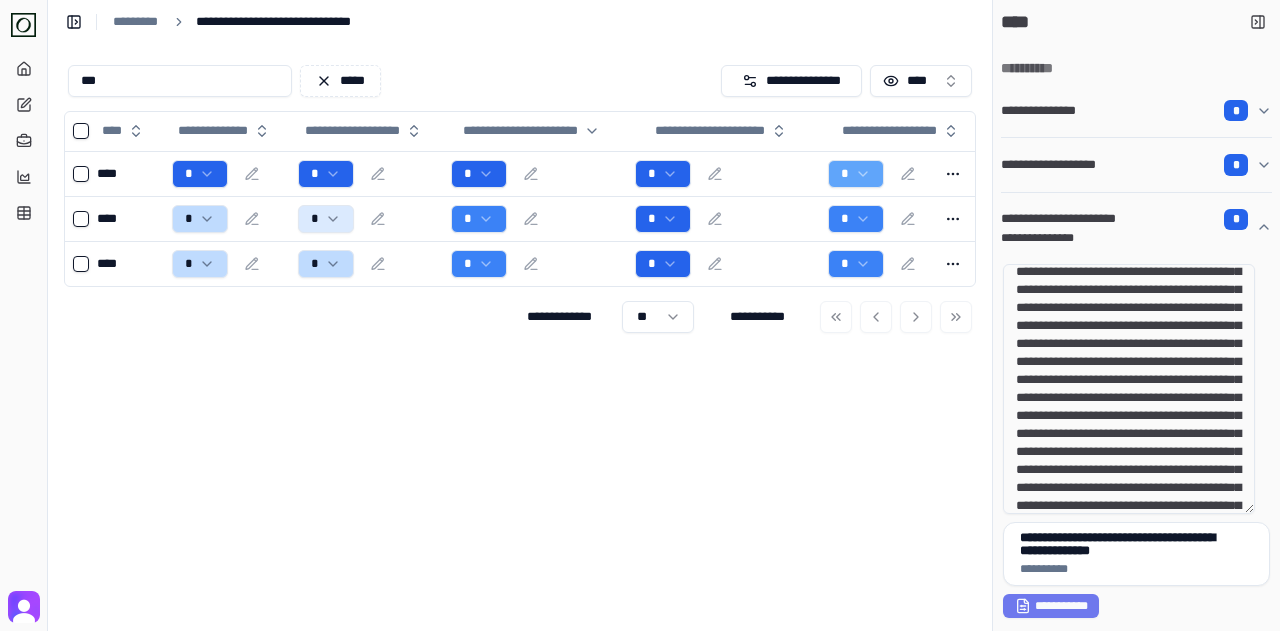 drag, startPoint x: 1114, startPoint y: 407, endPoint x: 1172, endPoint y: 467, distance: 83.450584 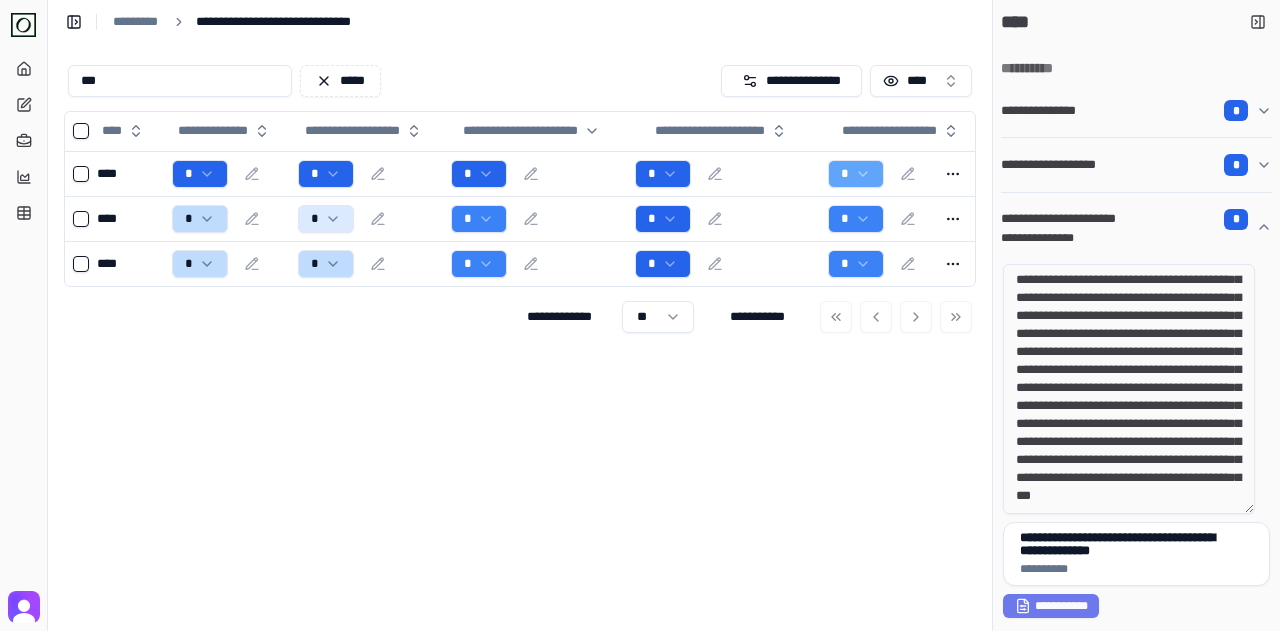 scroll, scrollTop: 300, scrollLeft: 0, axis: vertical 